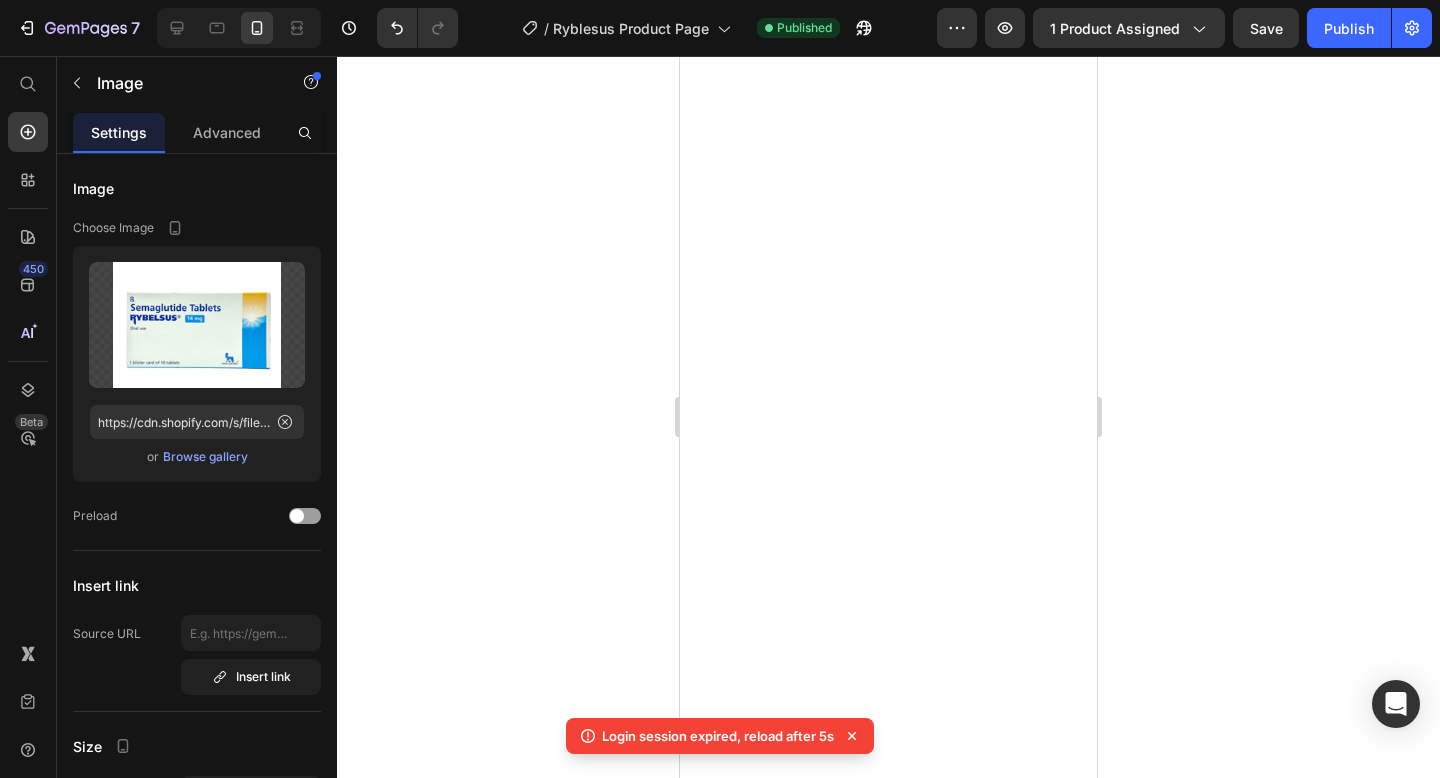 scroll, scrollTop: 0, scrollLeft: 0, axis: both 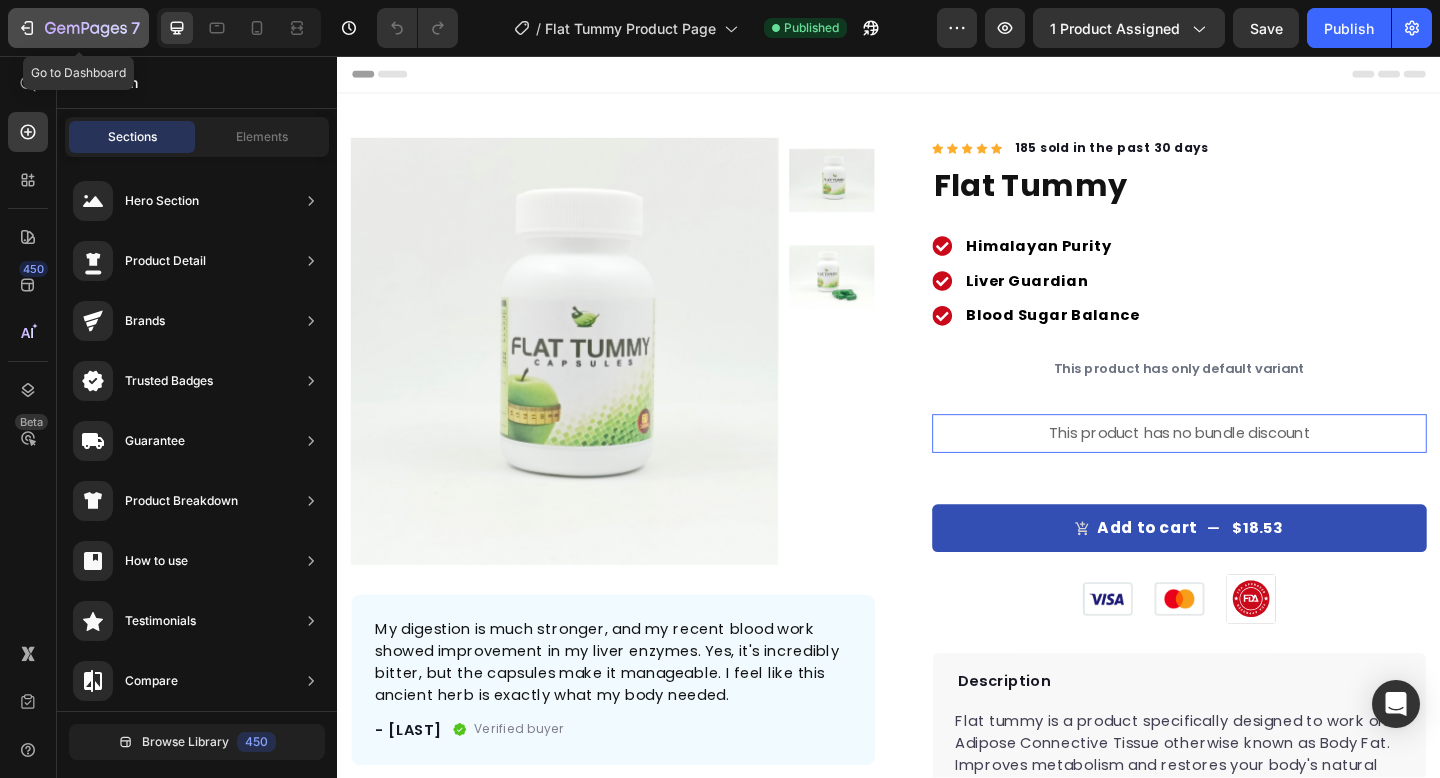 click 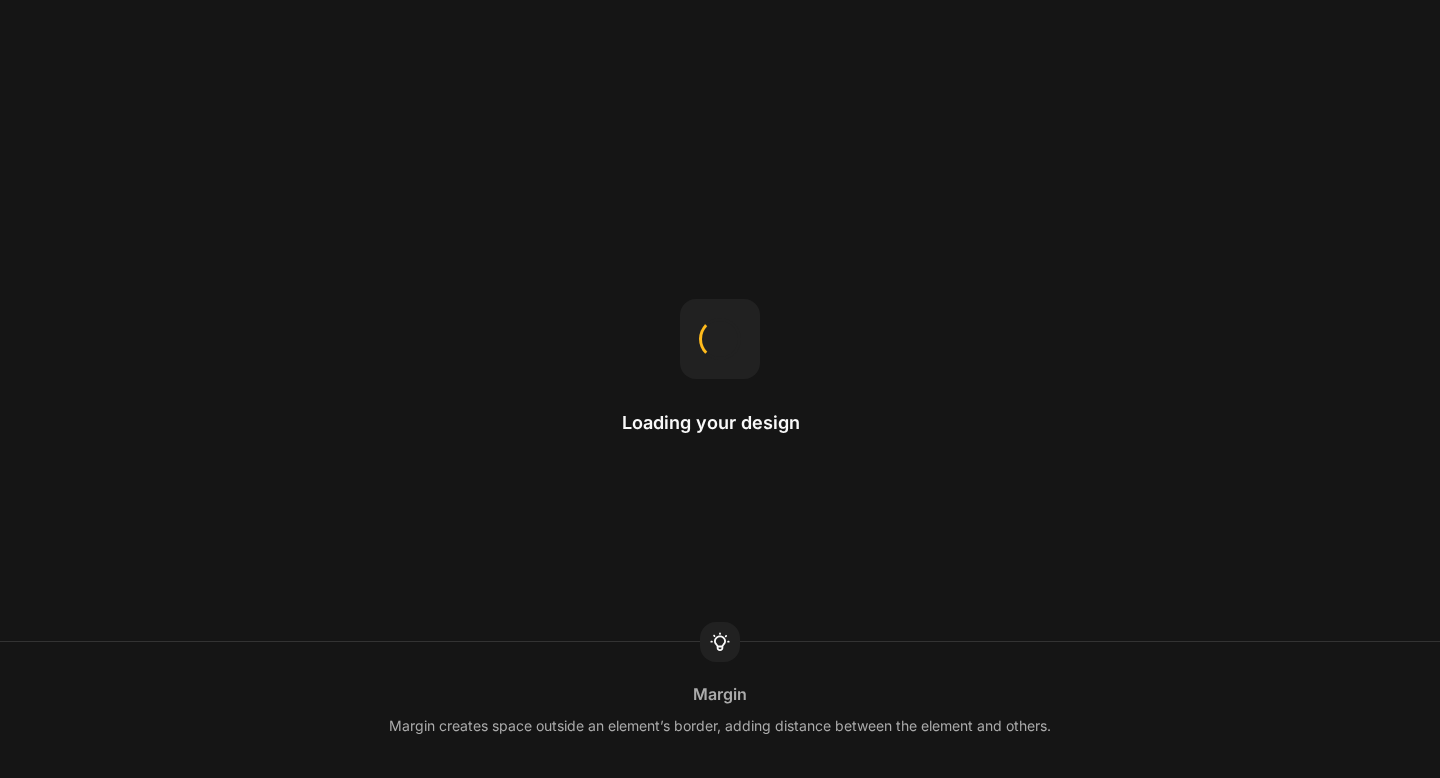 scroll, scrollTop: 0, scrollLeft: 0, axis: both 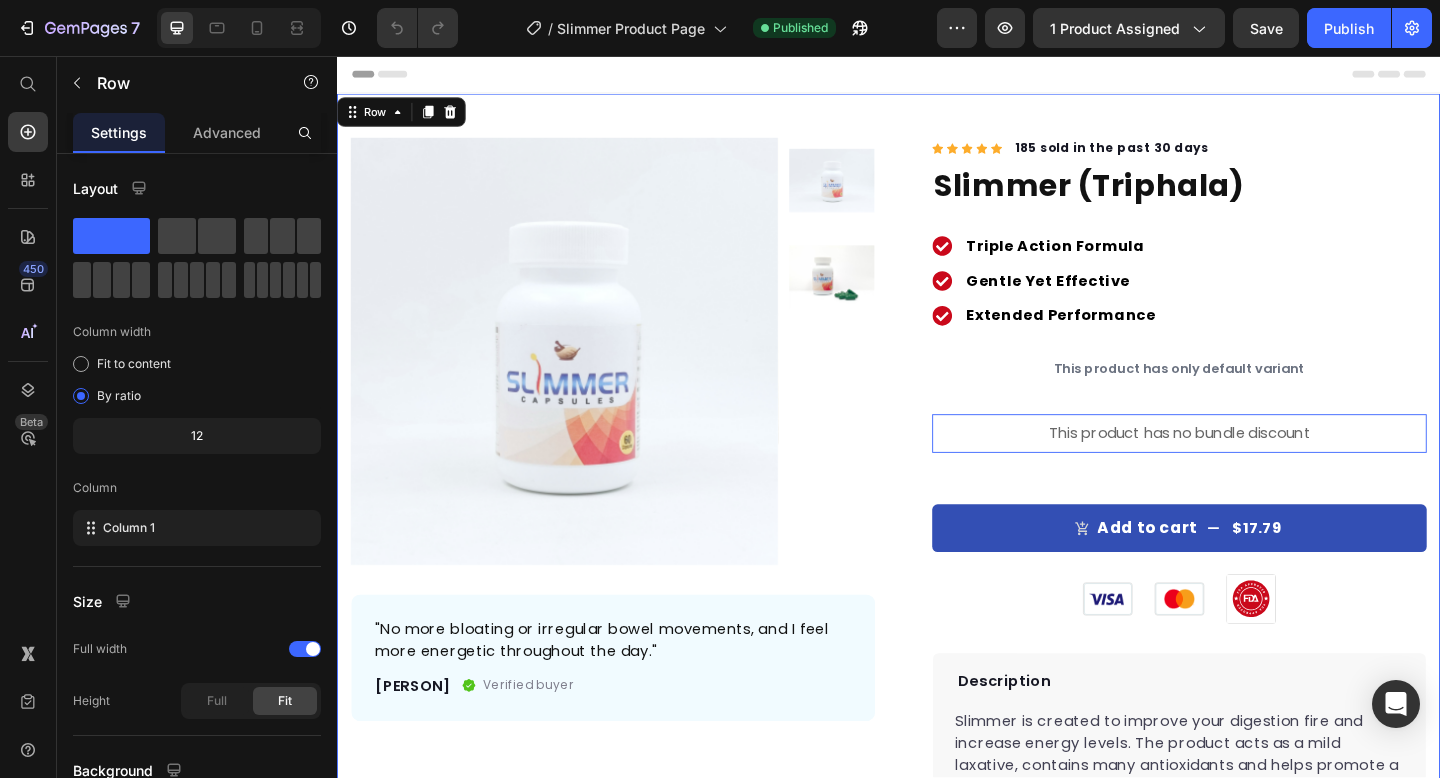 click on "Product Images "No more bloating or irregular bowel movements, and I feel more energetic throughout the day." Text block - Prince Text block
Verified buyer Item list Row Row Row Icon Icon Icon Icon Icon Icon List Hoz 185 sold in the past 30 days Text block Row Slimmer (Triphala) Product Title Triple Action Formula Gentle Yet Effective Extended Performance Item list This product has only default variant Product Variants & Swatches This product has no bundle discount Product Bundle Discount
Add to cart
$17.79 Product Cart Button Image Image Image Row Popular ED treatment Lasts up to 36 hours Genuine medication Works in 30-60 minutes Item list
Description Slimmer is created to improve your digestion fire and increase energy levels. The product acts as a mild laxative, contains many antioxidants and helps promote a strong immune system. The end result is a slimmer and healthier you.
Contains: 60 Capsules Product Description
How to use it Dosage Form" at bounding box center (937, 708) 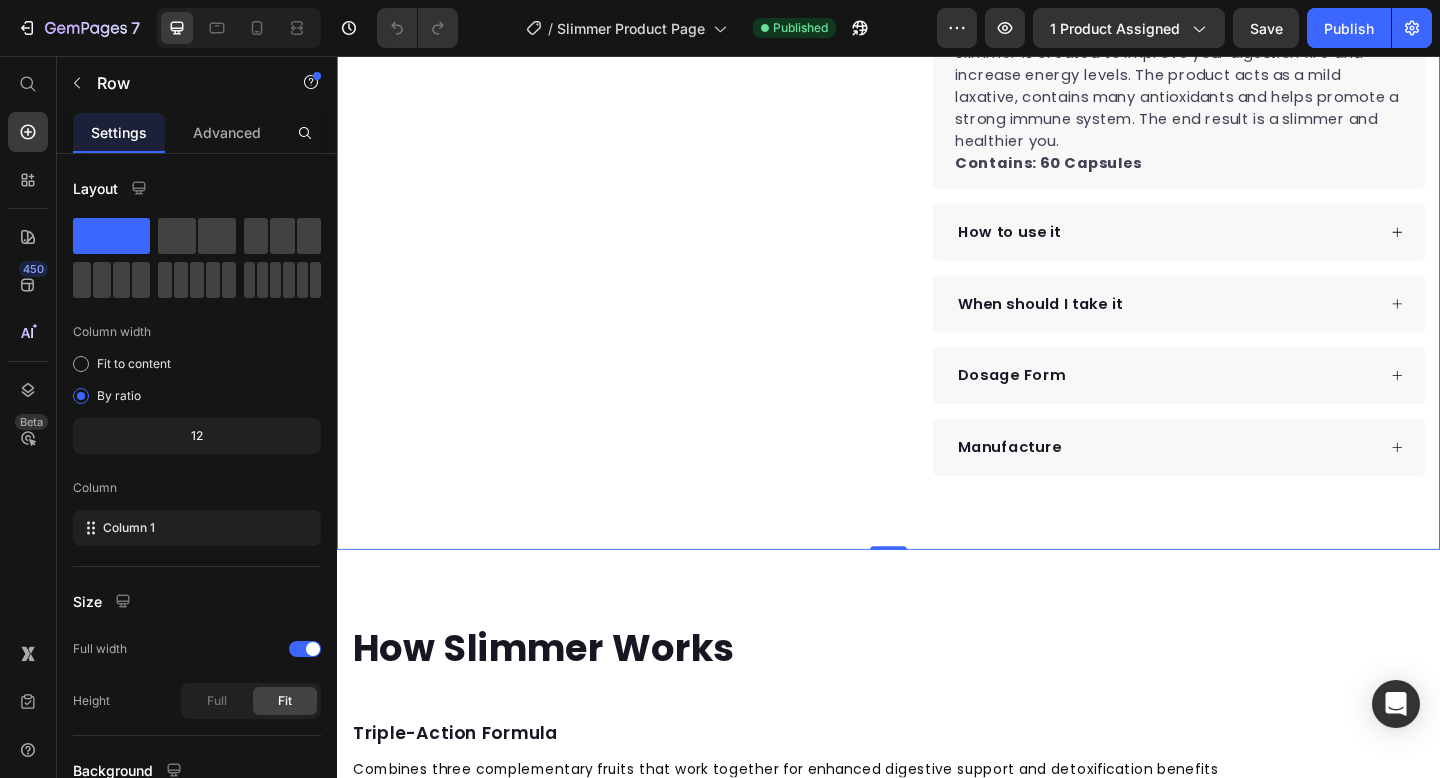 scroll, scrollTop: 737, scrollLeft: 0, axis: vertical 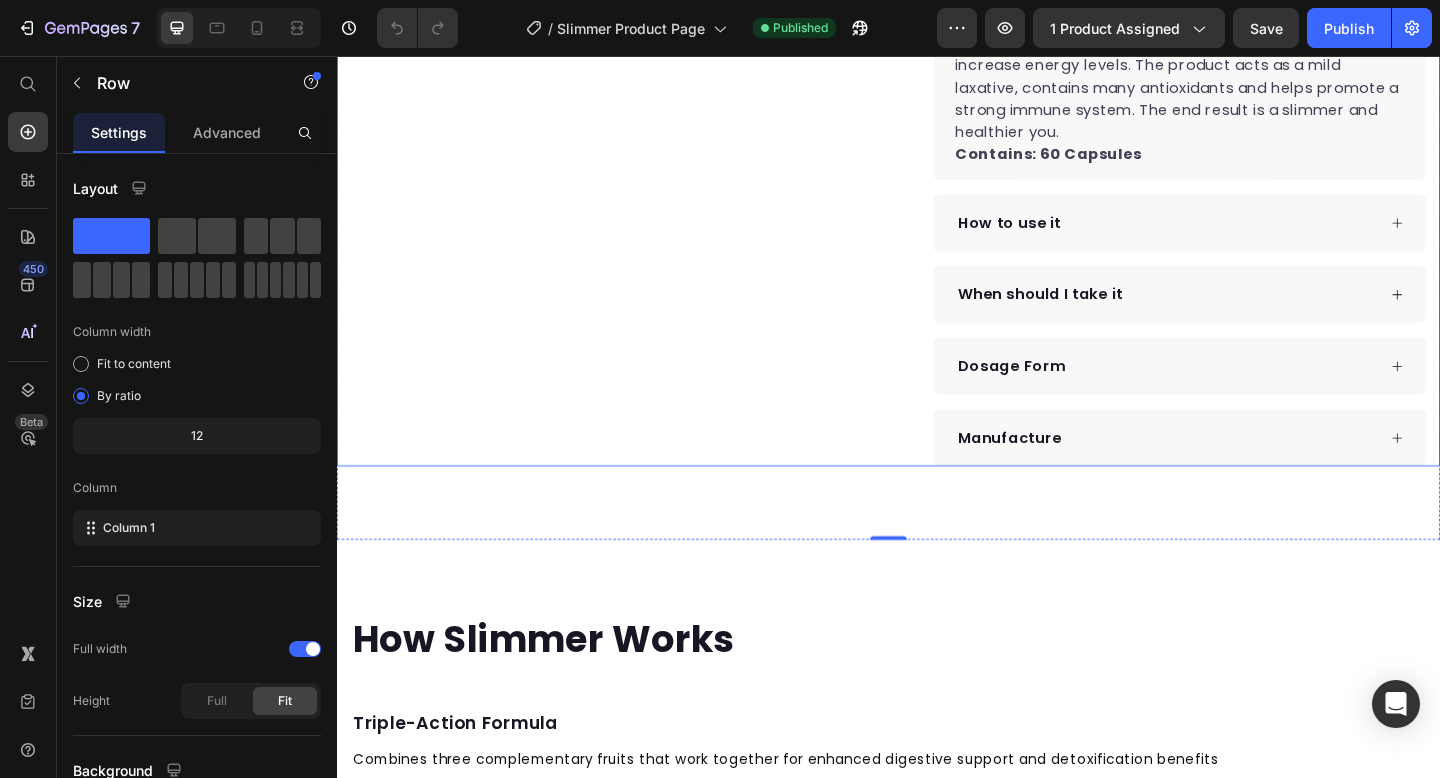 click on "Product Images "No more bloating or irregular bowel movements, and I feel more energetic throughout the day." Text block - Prince Text block
Verified buyer Item list Row Row Row Icon Icon Icon Icon Icon Icon List Hoz 185 sold in the past 30 days Text block Row Slimmer (Triphala) Product Title Triple Action Formula Gentle Yet Effective Extended Performance Item list This product has only default variant Product Variants & Swatches This product has no bundle discount Product Bundle Discount
Add to cart
$17.79 Product Cart Button Image Image Image Row Popular ED treatment Lasts up to 36 hours Genuine medication Works in 30-60 minutes Item list
Description Slimmer is created to improve your digestion fire and increase energy levels. The product acts as a mild laxative, contains many antioxidants and helps promote a strong immune system. The end result is a slimmer and healthier you.
Contains: 60 Capsules Product Description
How to use it Dosage Form" at bounding box center [937, -45] 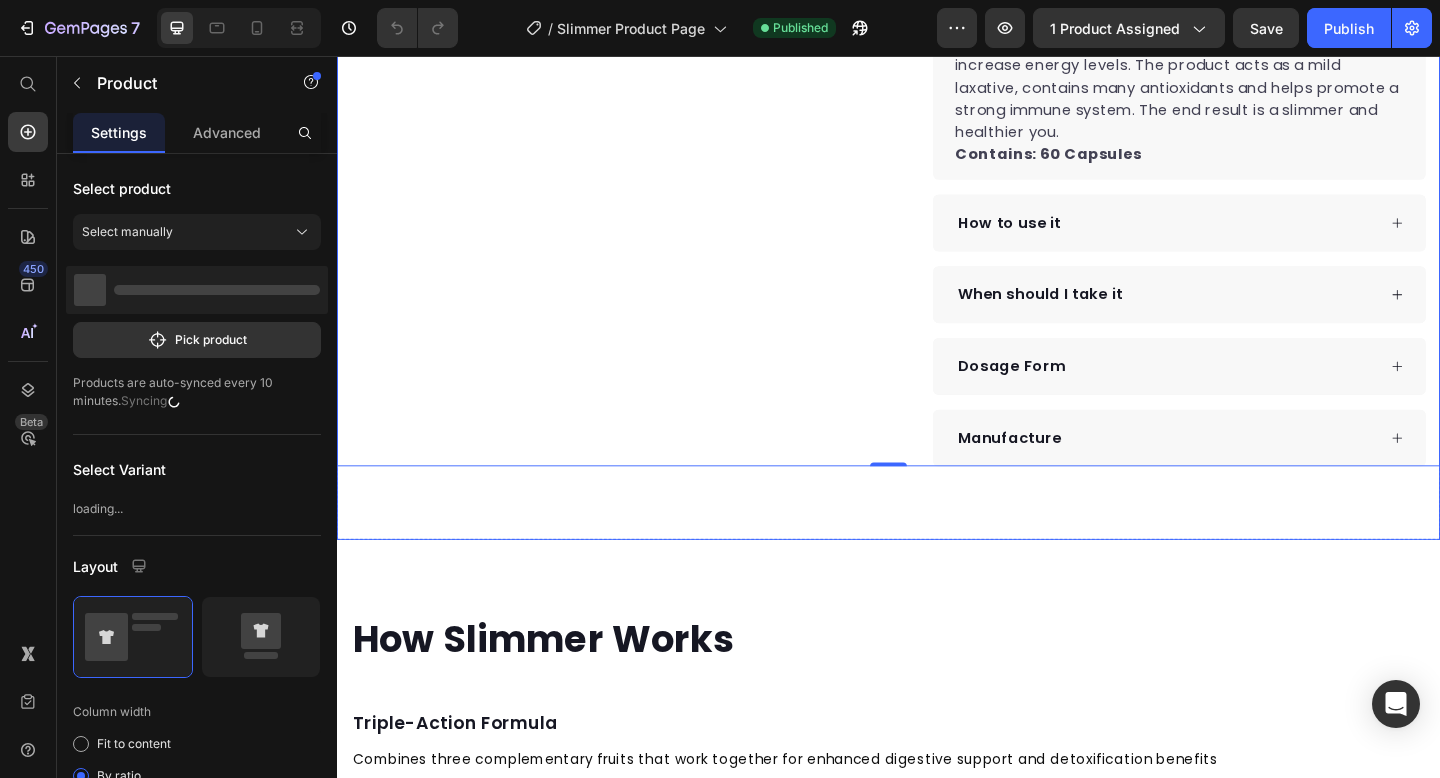 click on "Product Images "No more bloating or irregular bowel movements, and I feel more energetic throughout the day." Text block - Prince Text block
Verified buyer Item list Row Row Row Icon Icon Icon Icon Icon Icon List Hoz 185 sold in the past 30 days Text block Row Slimmer (Triphala) Product Title Triple Action Formula Gentle Yet Effective Extended Performance Item list This product has only default variant Product Variants & Swatches This product has no bundle discount Product Bundle Discount
Add to cart
$17.79 Product Cart Button Image Image Image Row Popular ED treatment Lasts up to 36 hours Genuine medication Works in 30-60 minutes Item list
Description Slimmer is created to improve your digestion fire and increase energy levels. The product acts as a mild laxative, contains many antioxidants and helps promote a strong immune system. The end result is a slimmer and healthier you.
Contains: 60 Capsules Product Description
How to use it Dosage Form" at bounding box center (937, -29) 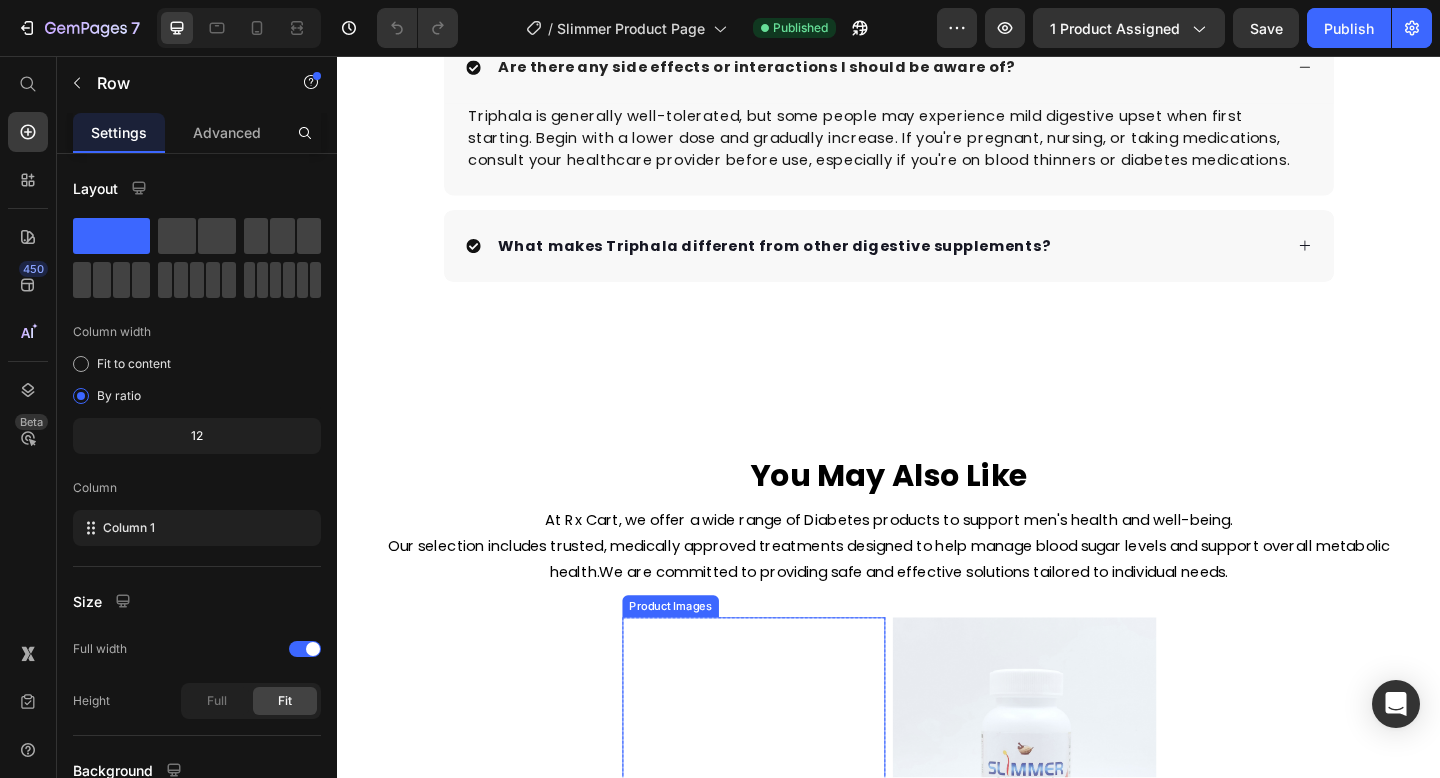 scroll, scrollTop: 2243, scrollLeft: 0, axis: vertical 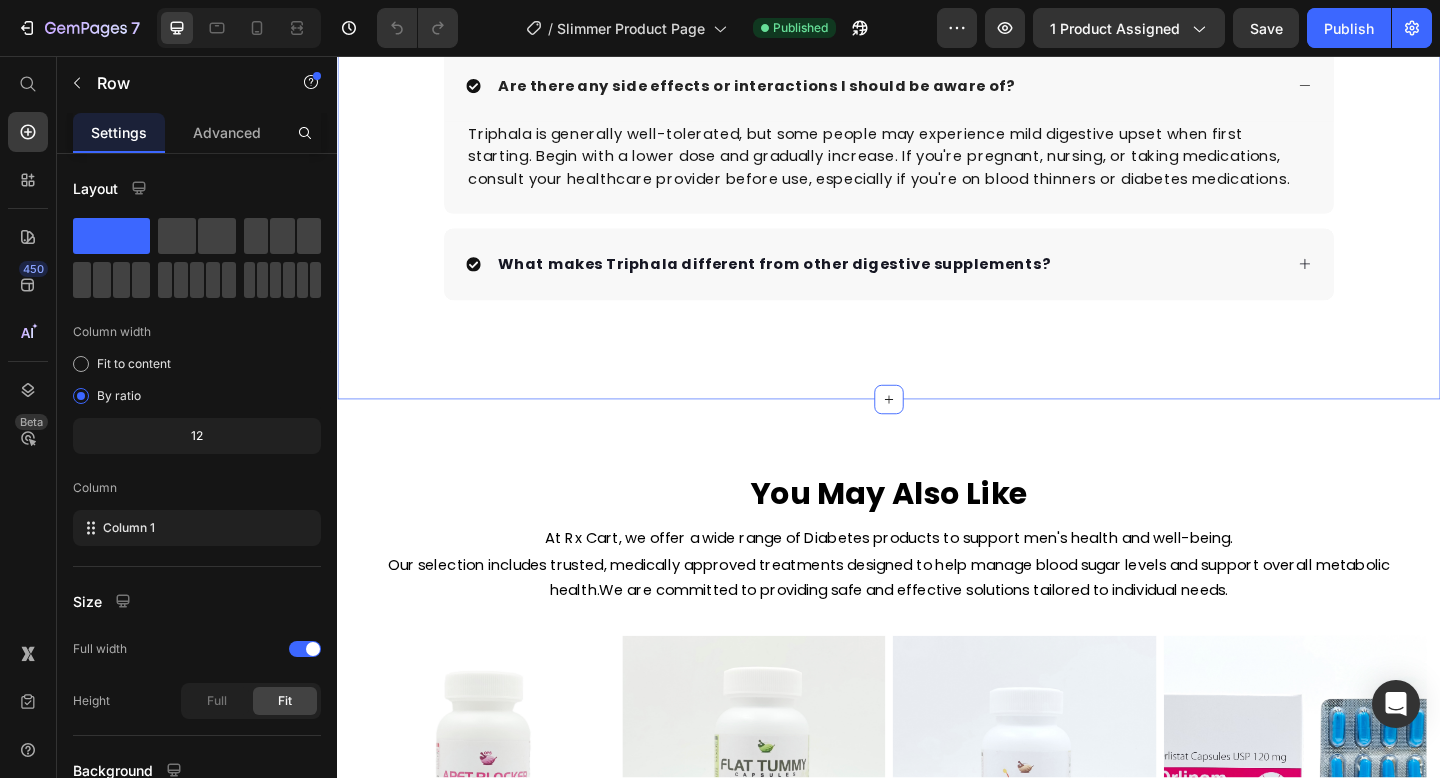 click on "More Information Heading
How long does it take for Triphala to start working?
Can I take Triphala long-term without developing dependency?
Are there any side effects or interactions I should be aware of? Triphala is generally well-tolerated, but some people may experience mild digestive upset when first starting. Begin with a lower dose and gradually increase. If you're pregnant, nursing, or taking medications, consult your healthcare provider before use, especially if you're on blood thinners or diabetes medications. Text block
What makes Triphala different from other digestive supplements? Accordion Row Section 3   Create Theme Section AI Content Write with GemAI What would you like to describe here? Tone and Voice Persuasive Product Getting products... Show more Generate" at bounding box center (937, 58) 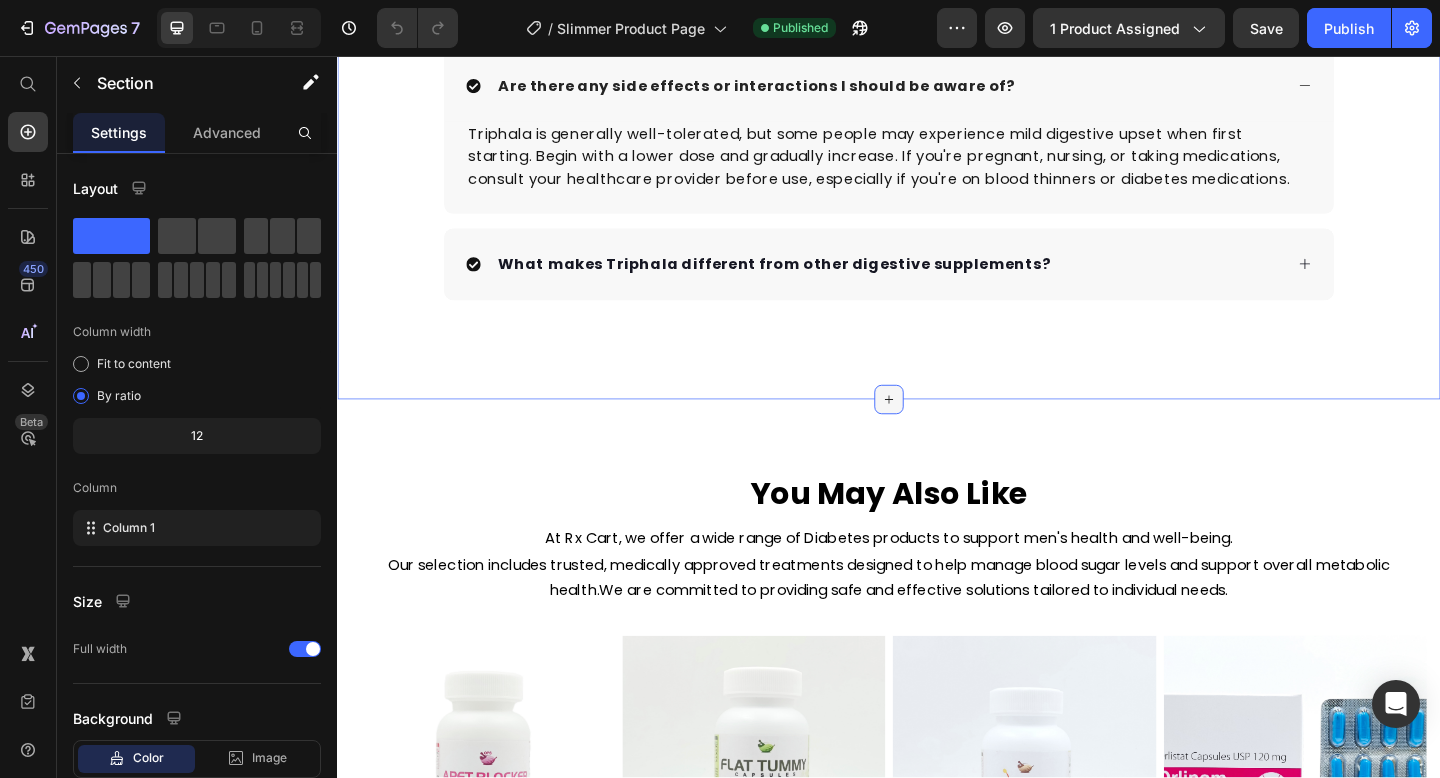 click at bounding box center [937, 430] 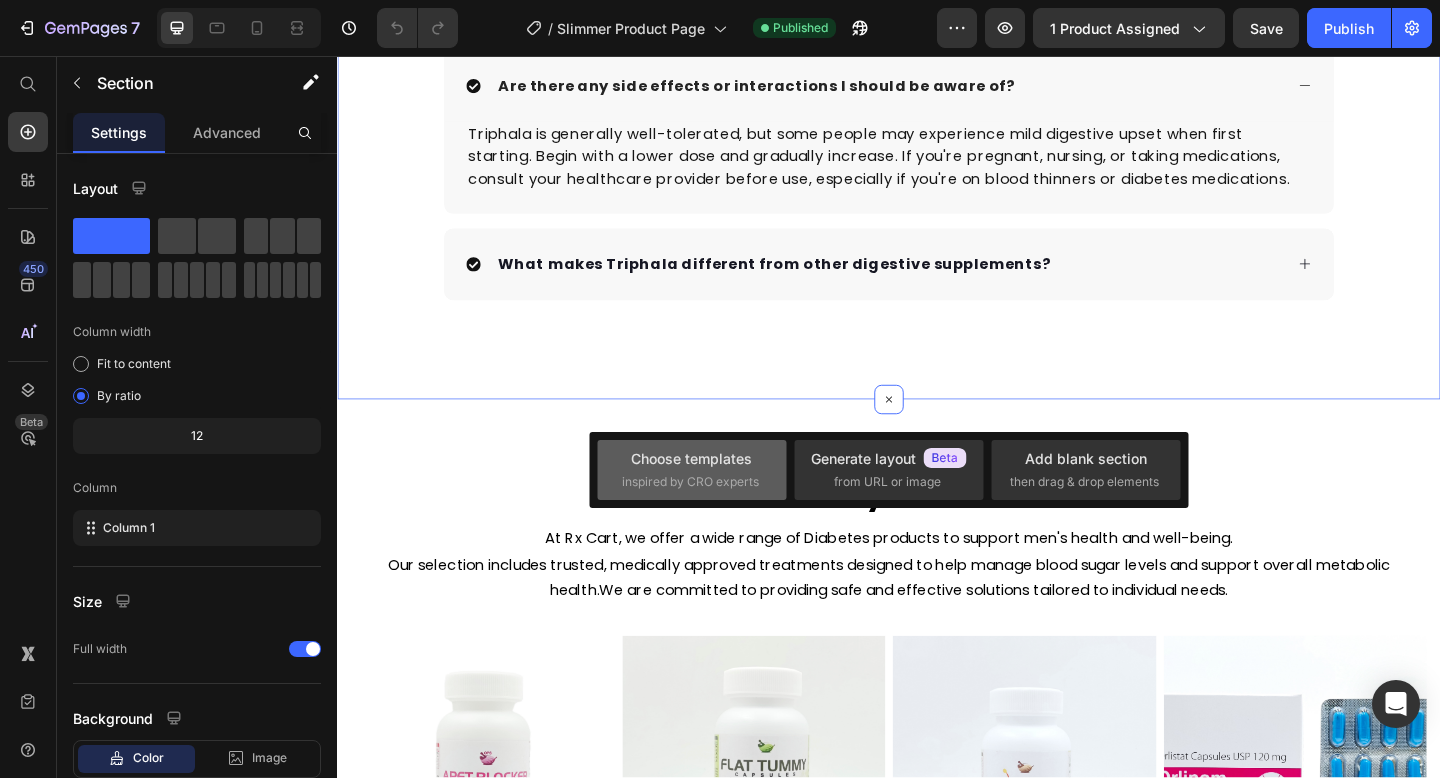 click on "Choose templates" at bounding box center [691, 458] 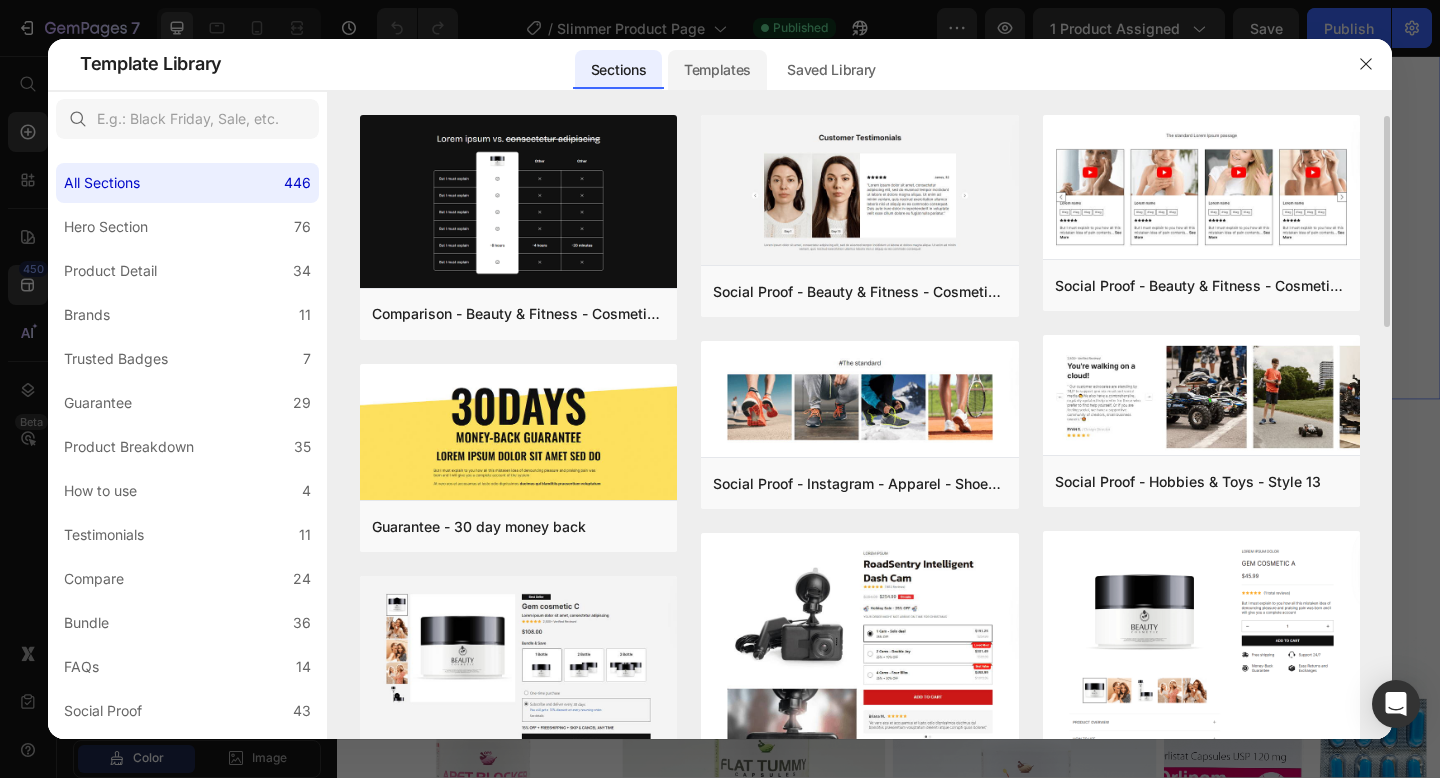 scroll, scrollTop: 1, scrollLeft: 0, axis: vertical 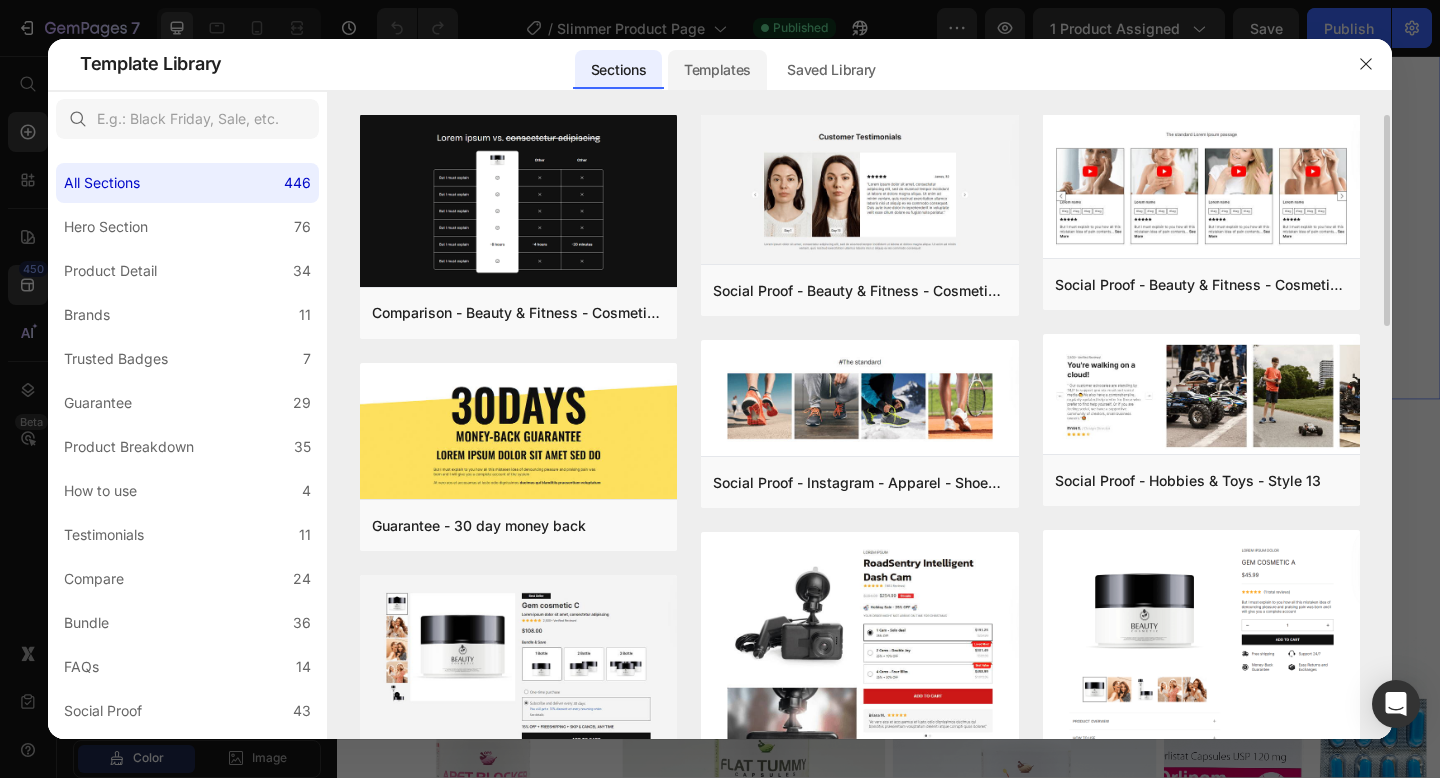 click on "Templates" 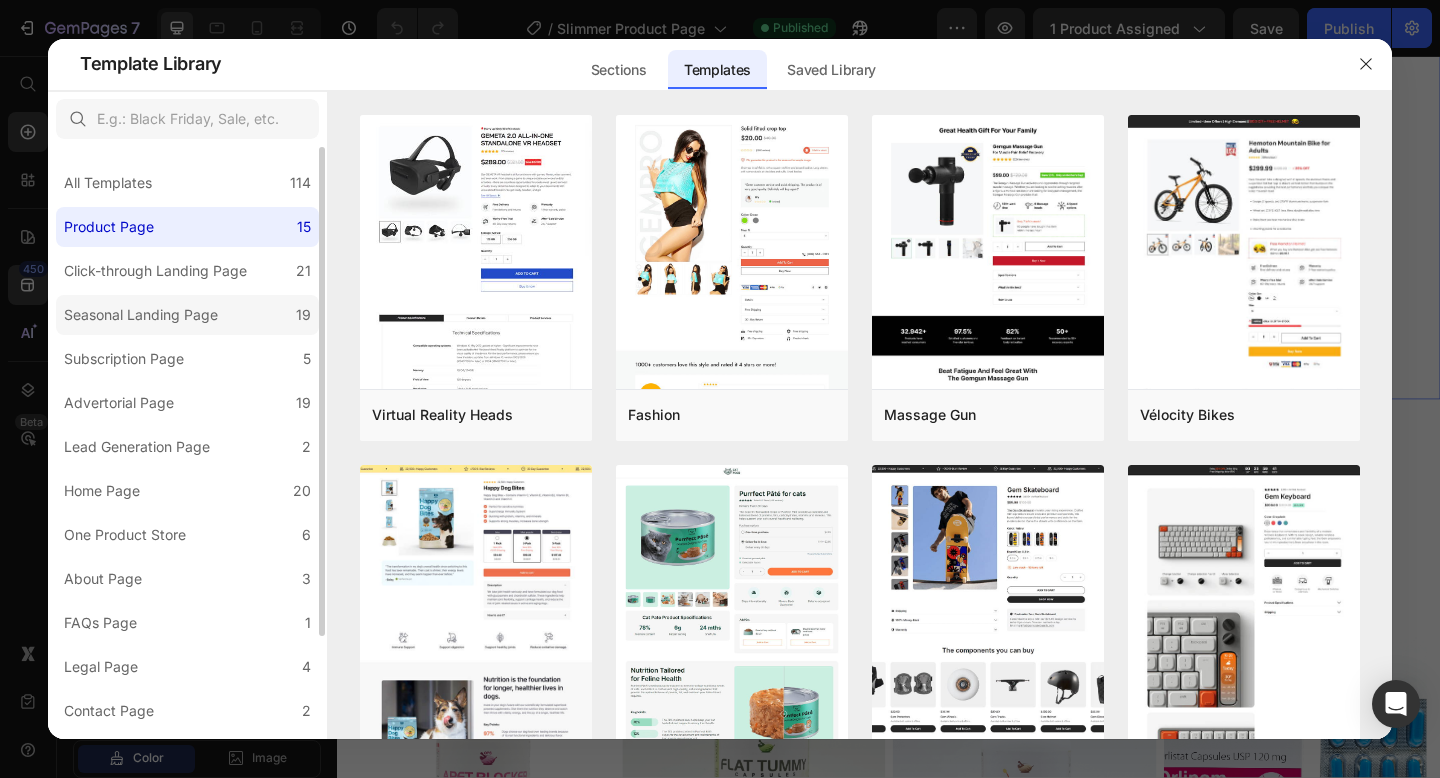 click on "Seasonal Landing Page" at bounding box center (141, 315) 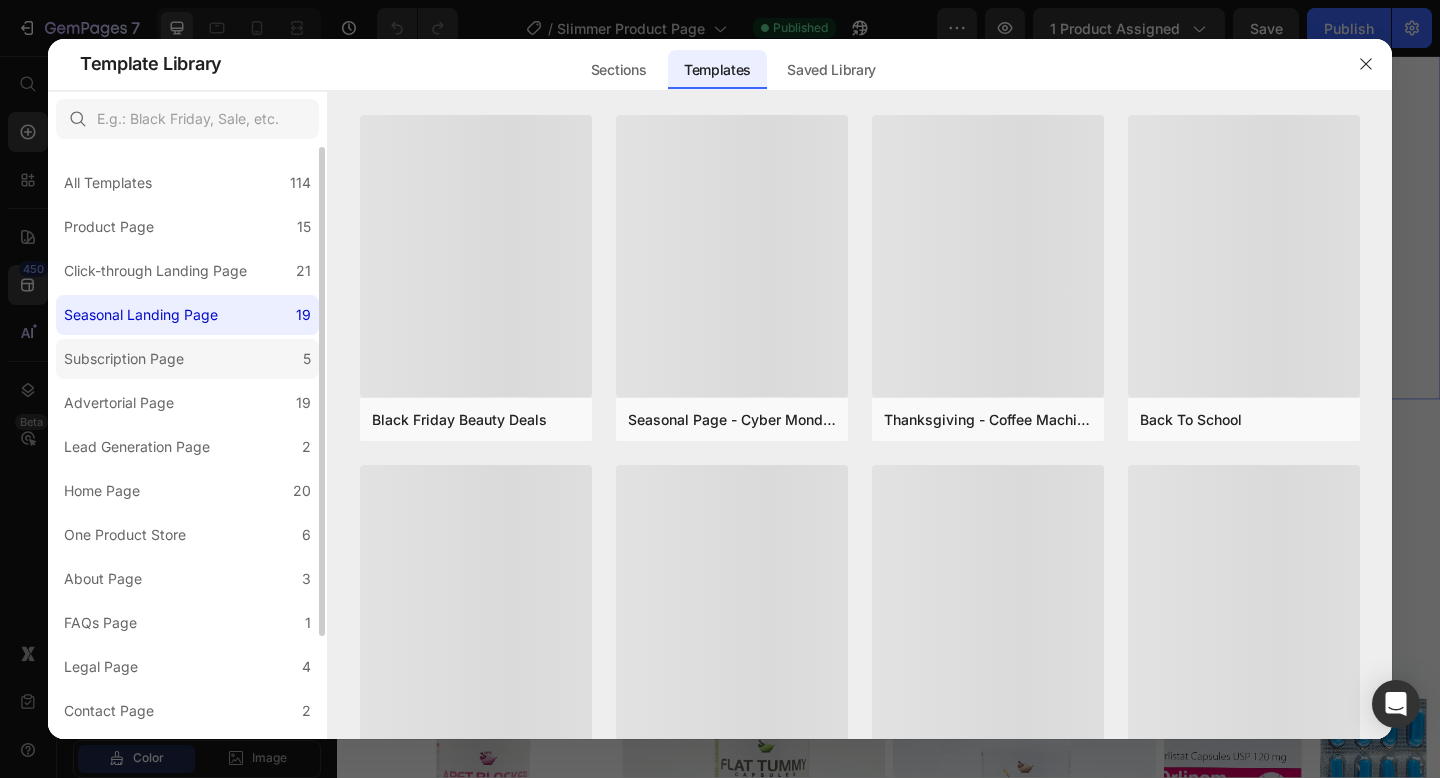 click on "Subscription Page 5" 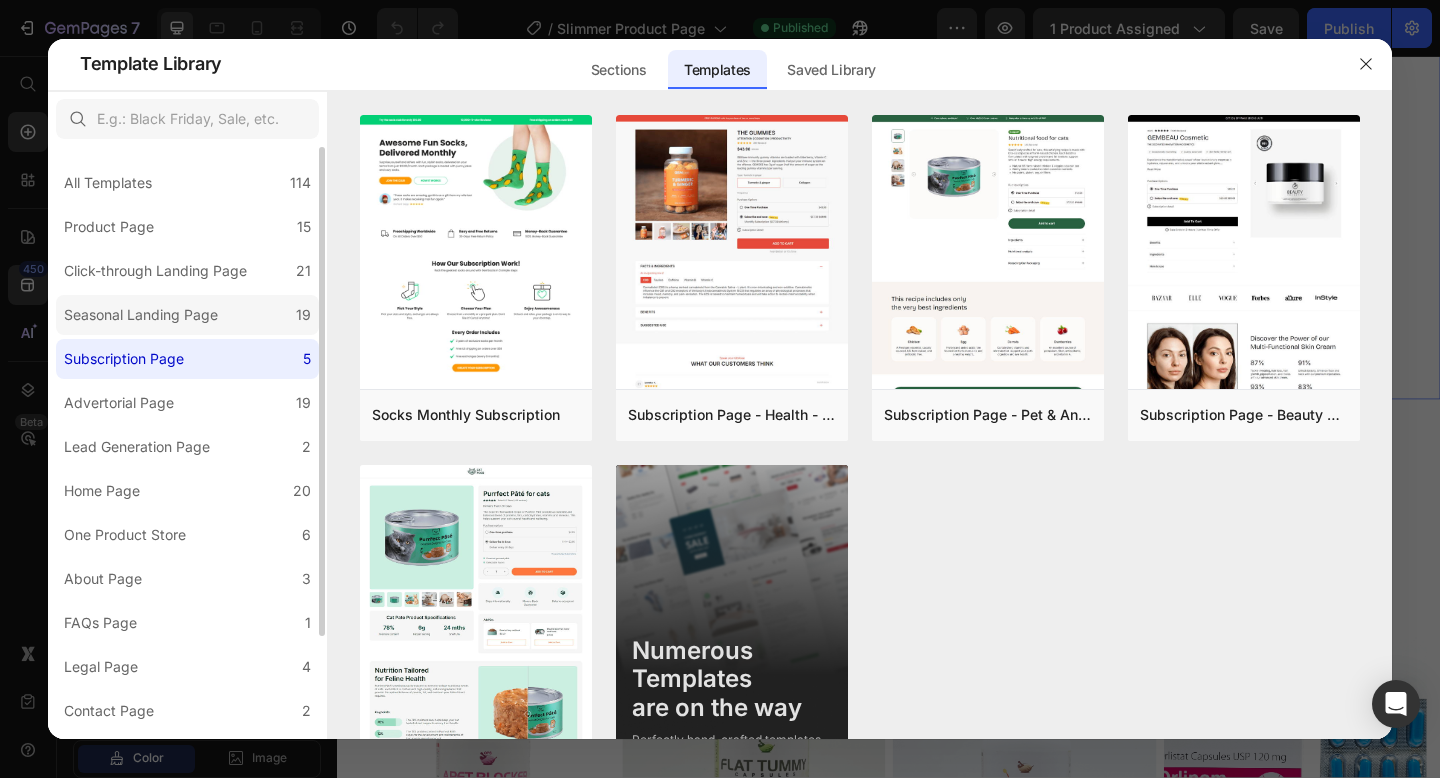 click on "Seasonal Landing Page" at bounding box center (141, 315) 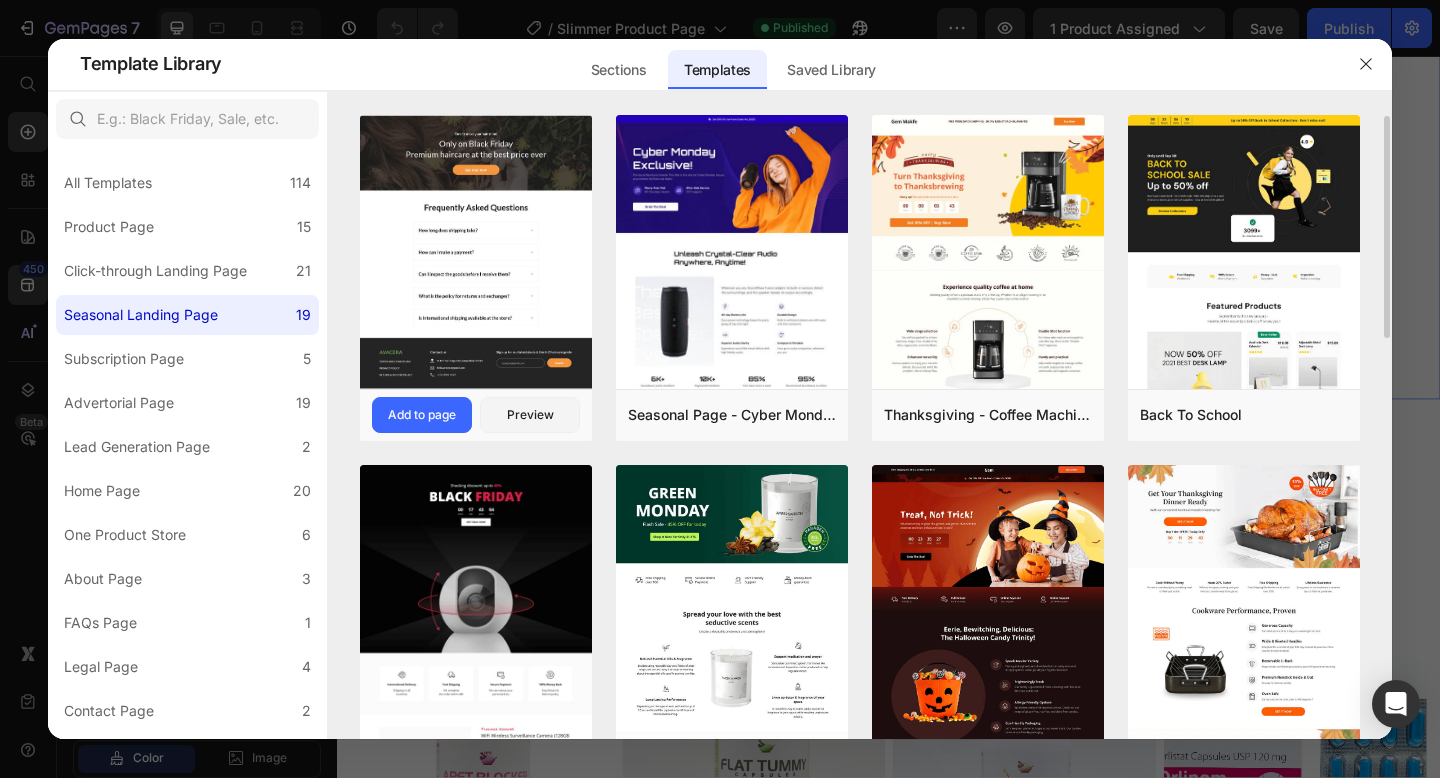 scroll, scrollTop: 482, scrollLeft: 0, axis: vertical 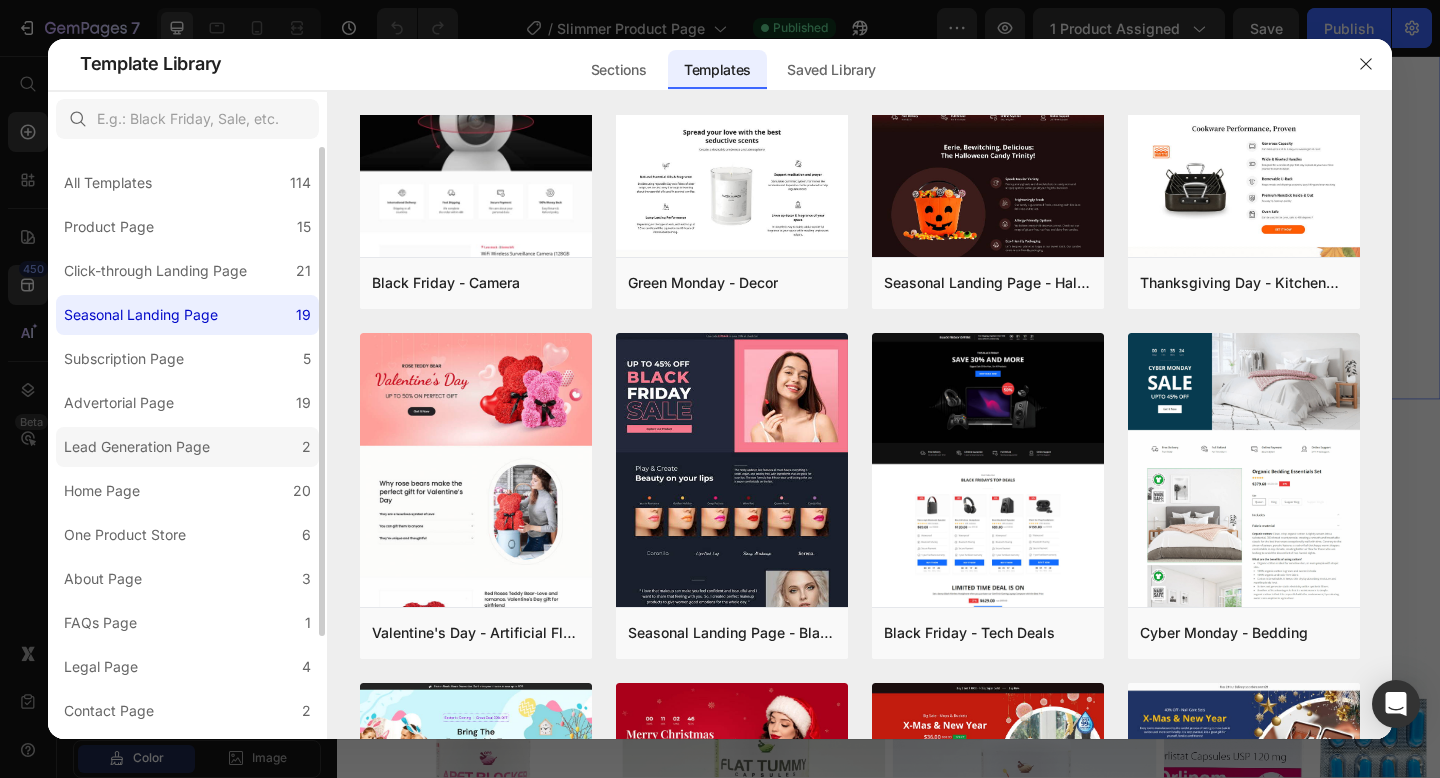 click on "Lead Generation Page 2" 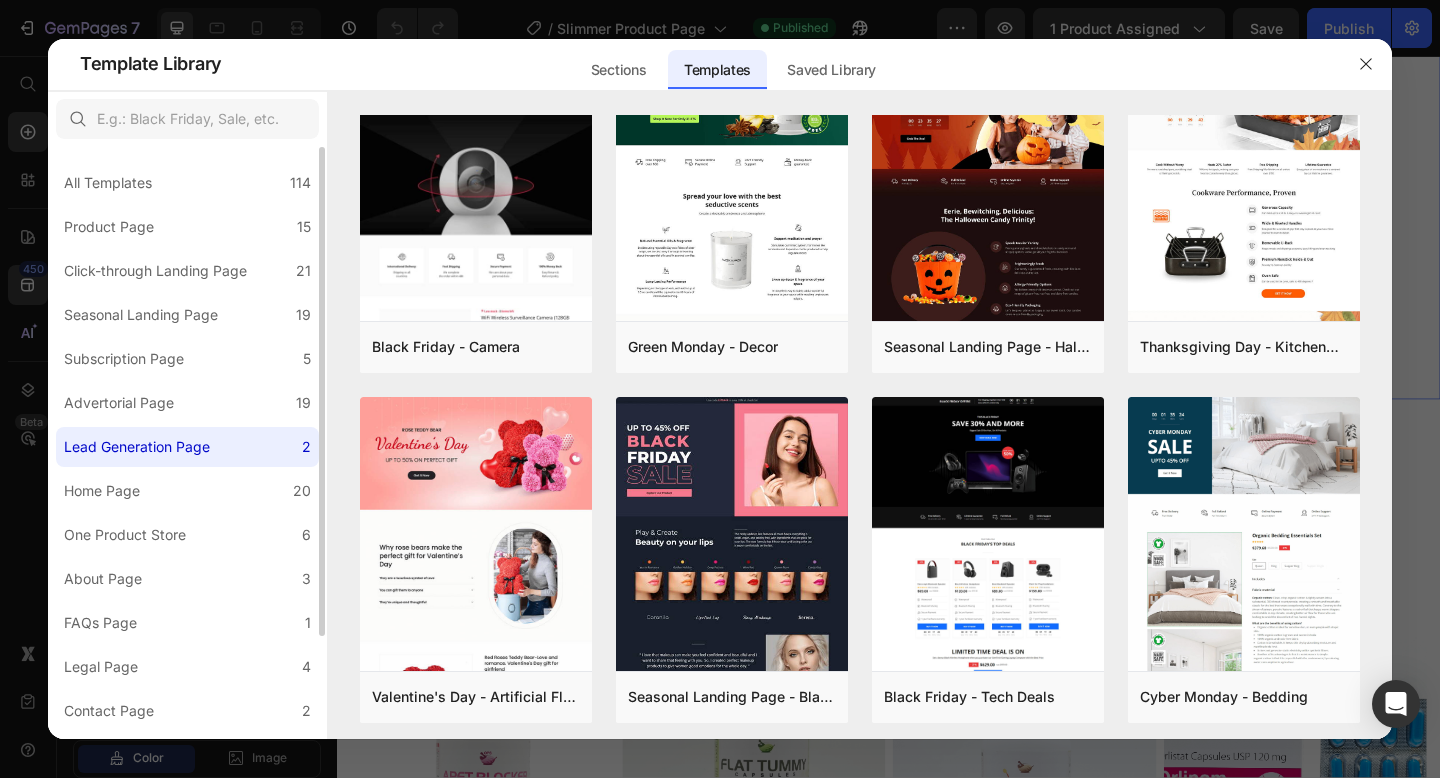 scroll, scrollTop: 0, scrollLeft: 0, axis: both 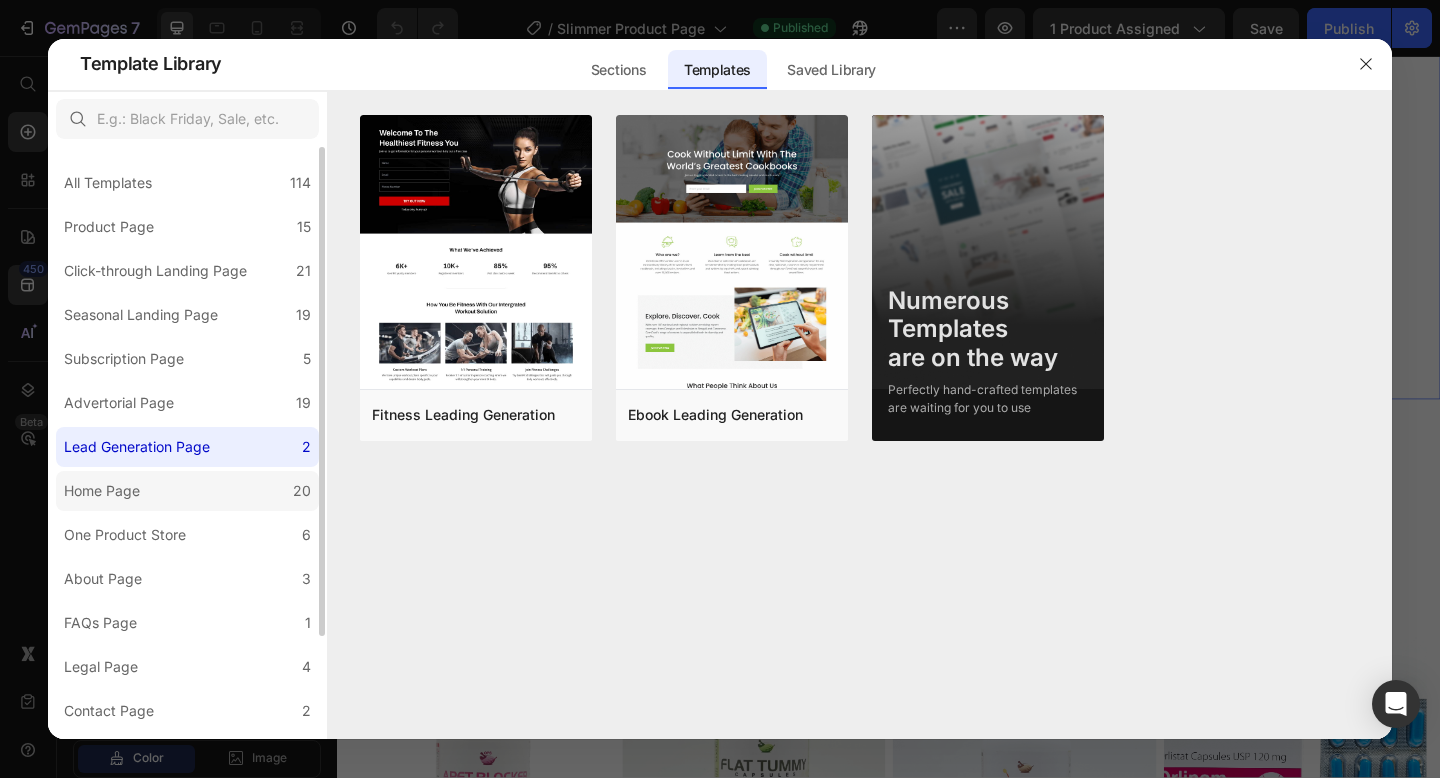 click on "Home Page 20" 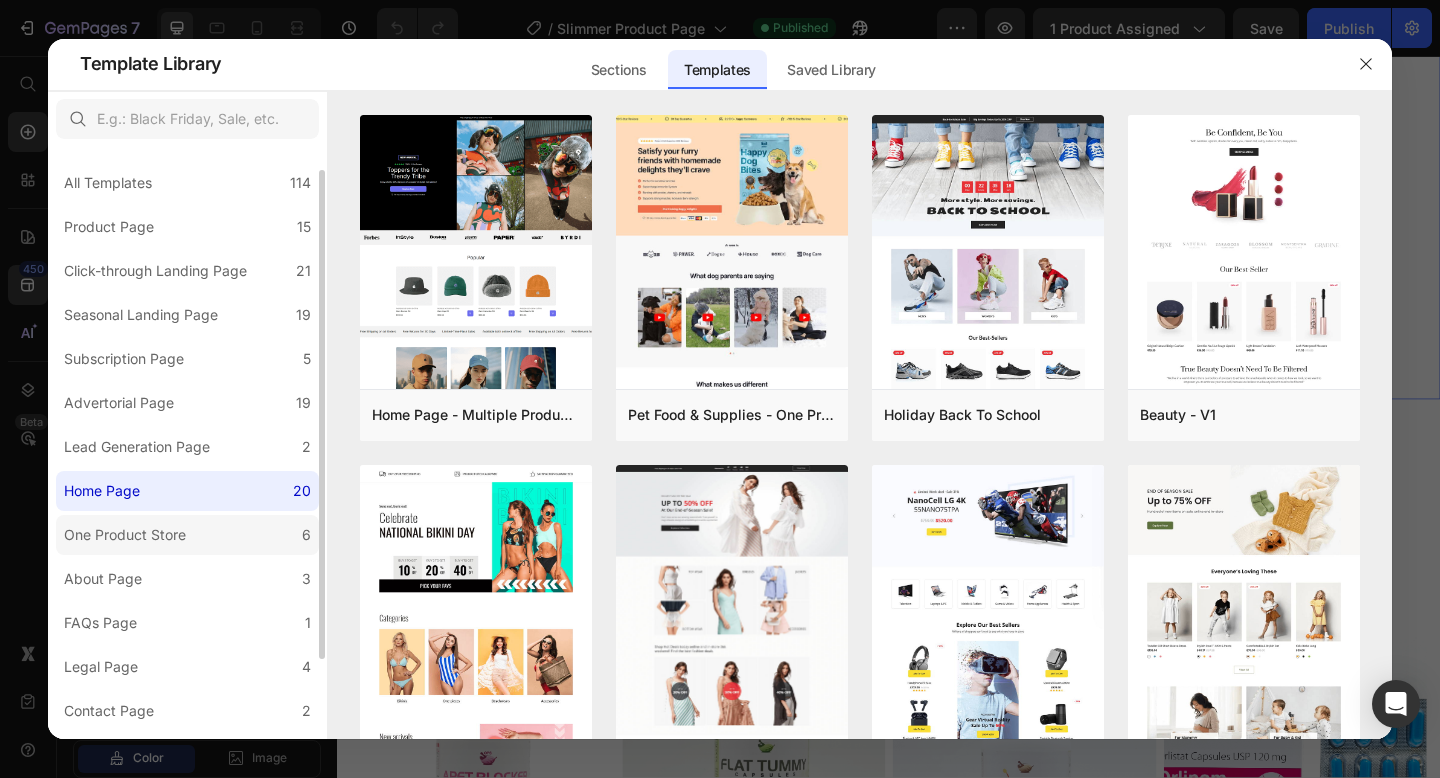 scroll, scrollTop: 37, scrollLeft: 0, axis: vertical 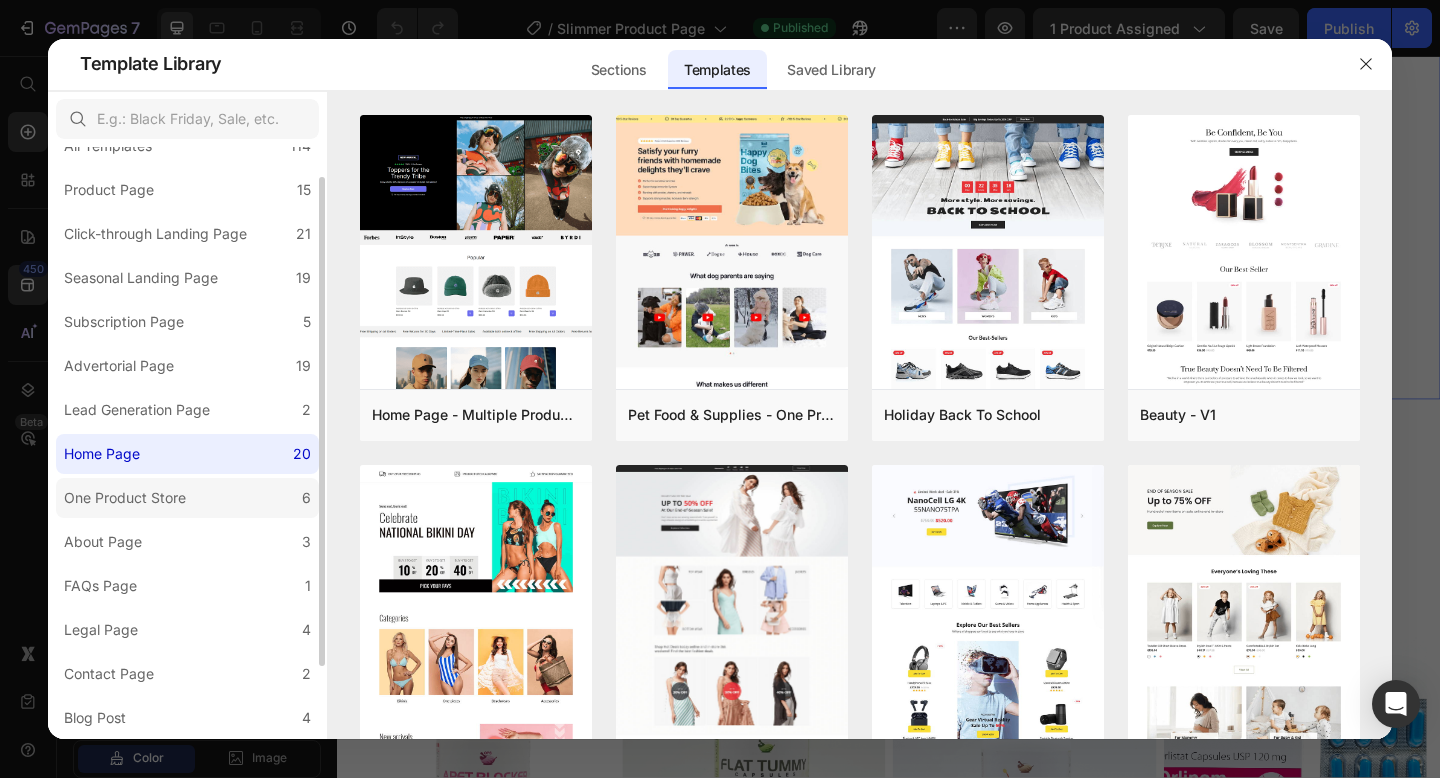 click on "One Product Store 6" 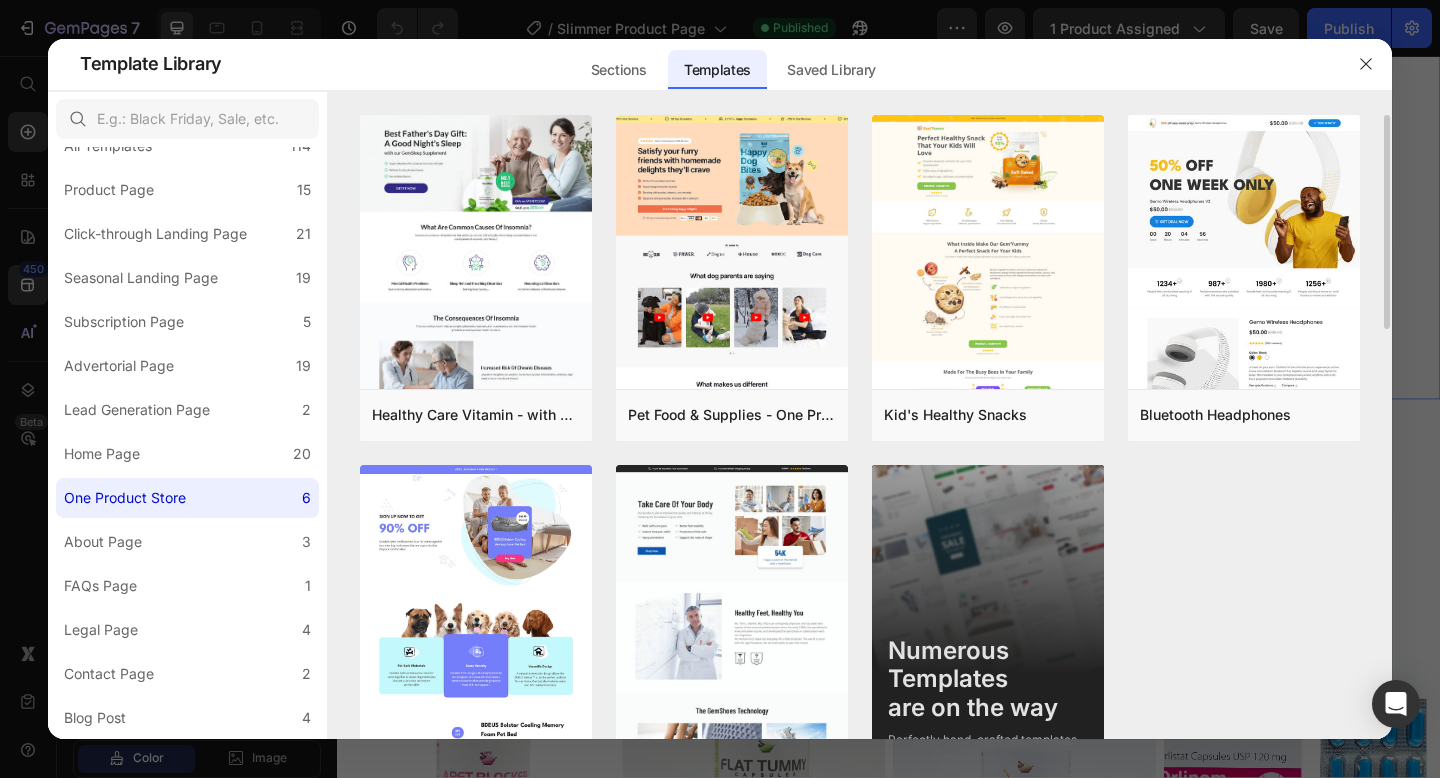 scroll, scrollTop: 76, scrollLeft: 0, axis: vertical 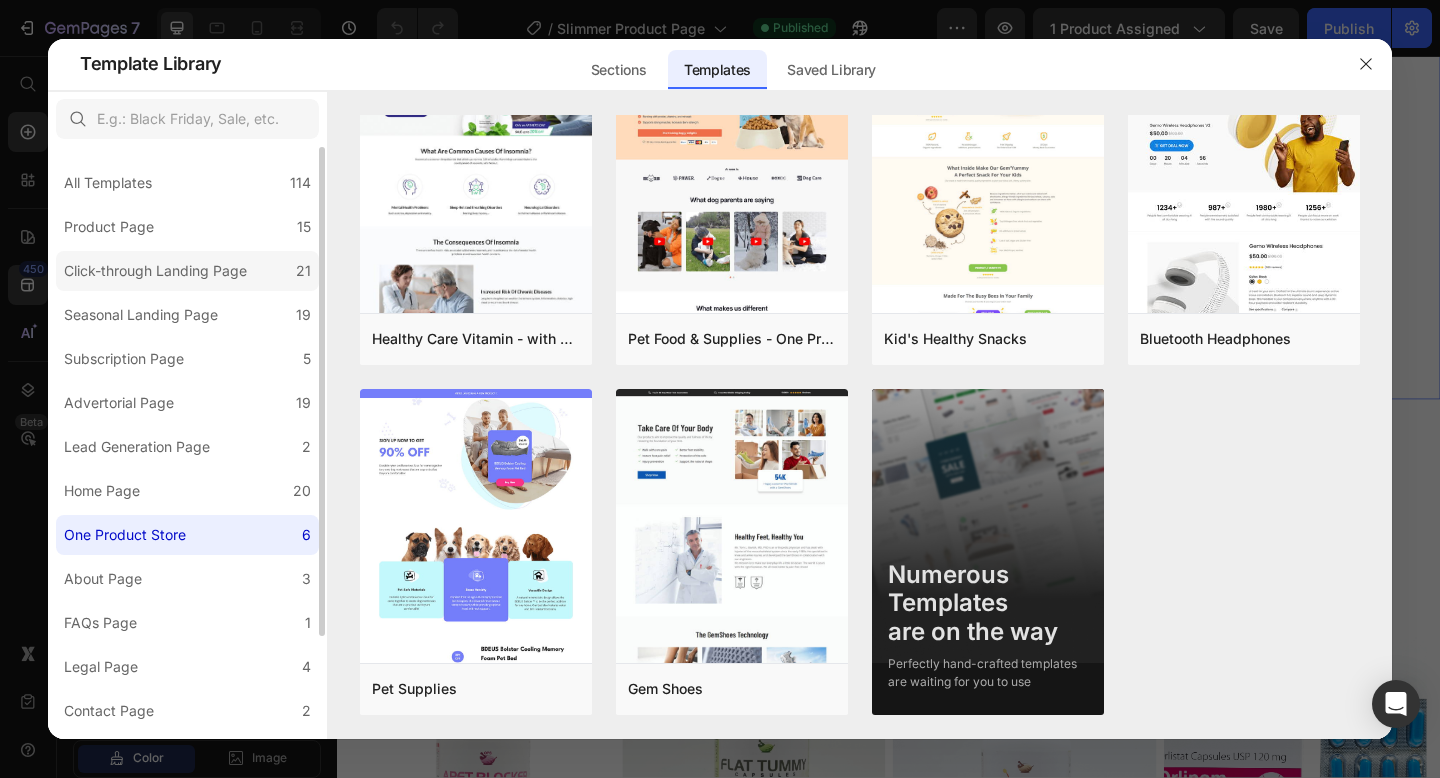 click on "Click-through Landing Page" at bounding box center [155, 271] 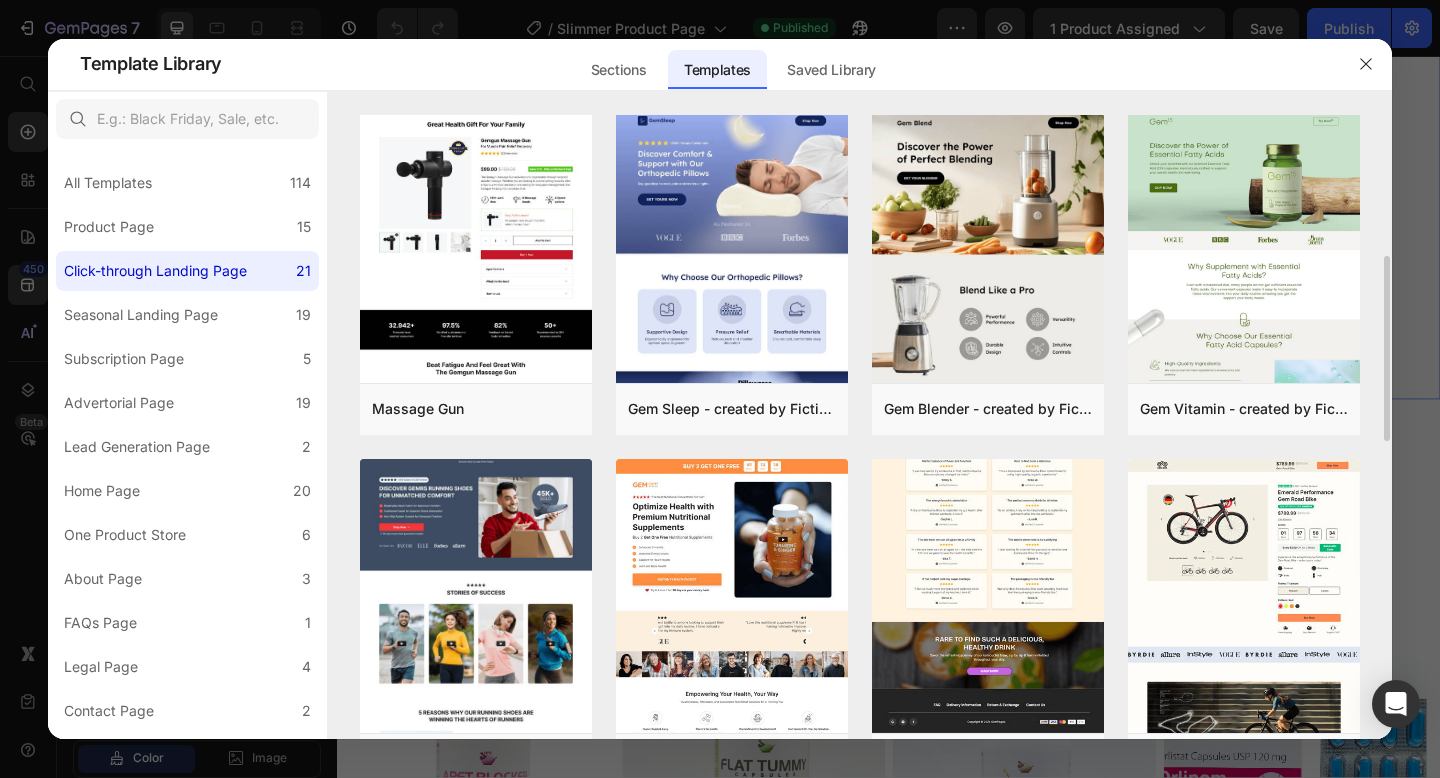 scroll, scrollTop: 0, scrollLeft: 0, axis: both 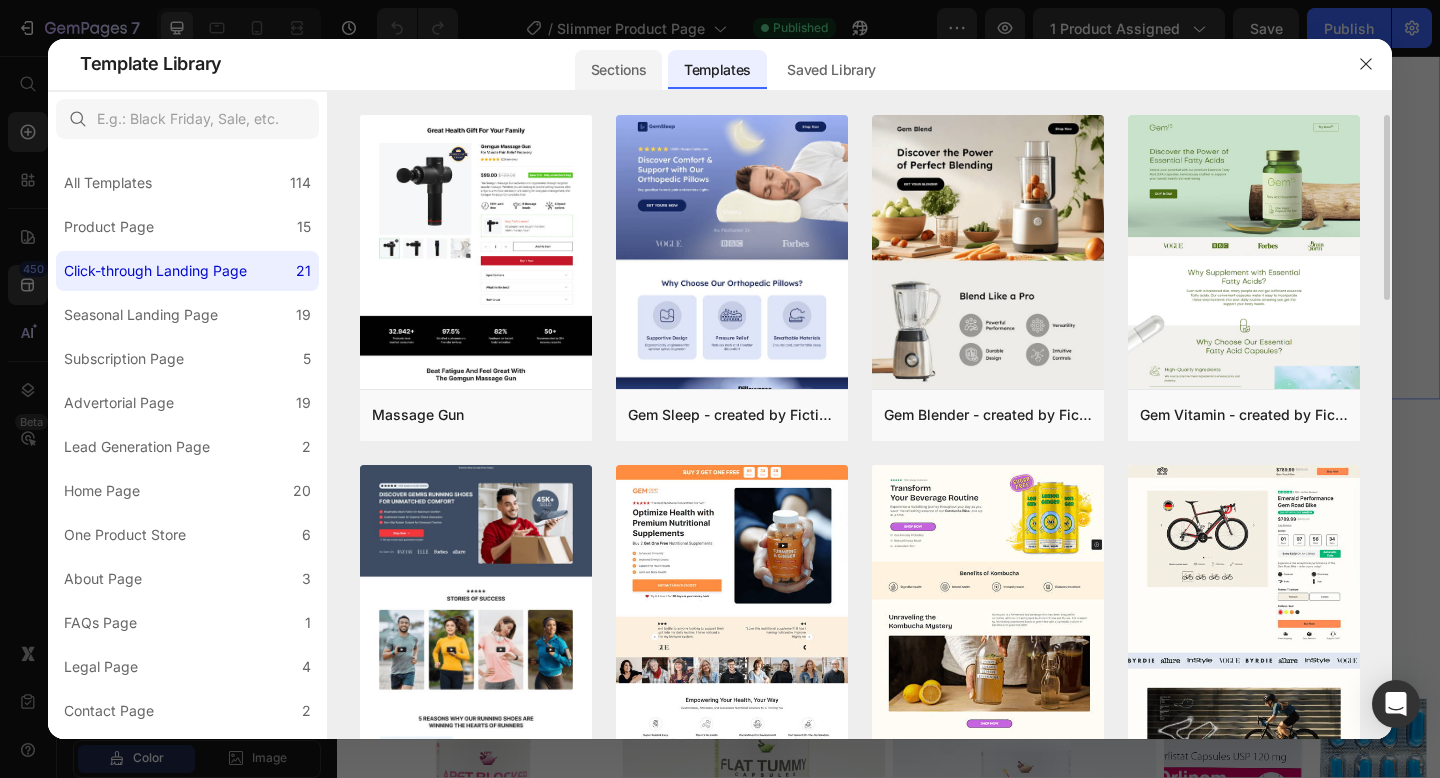 click on "Sections" 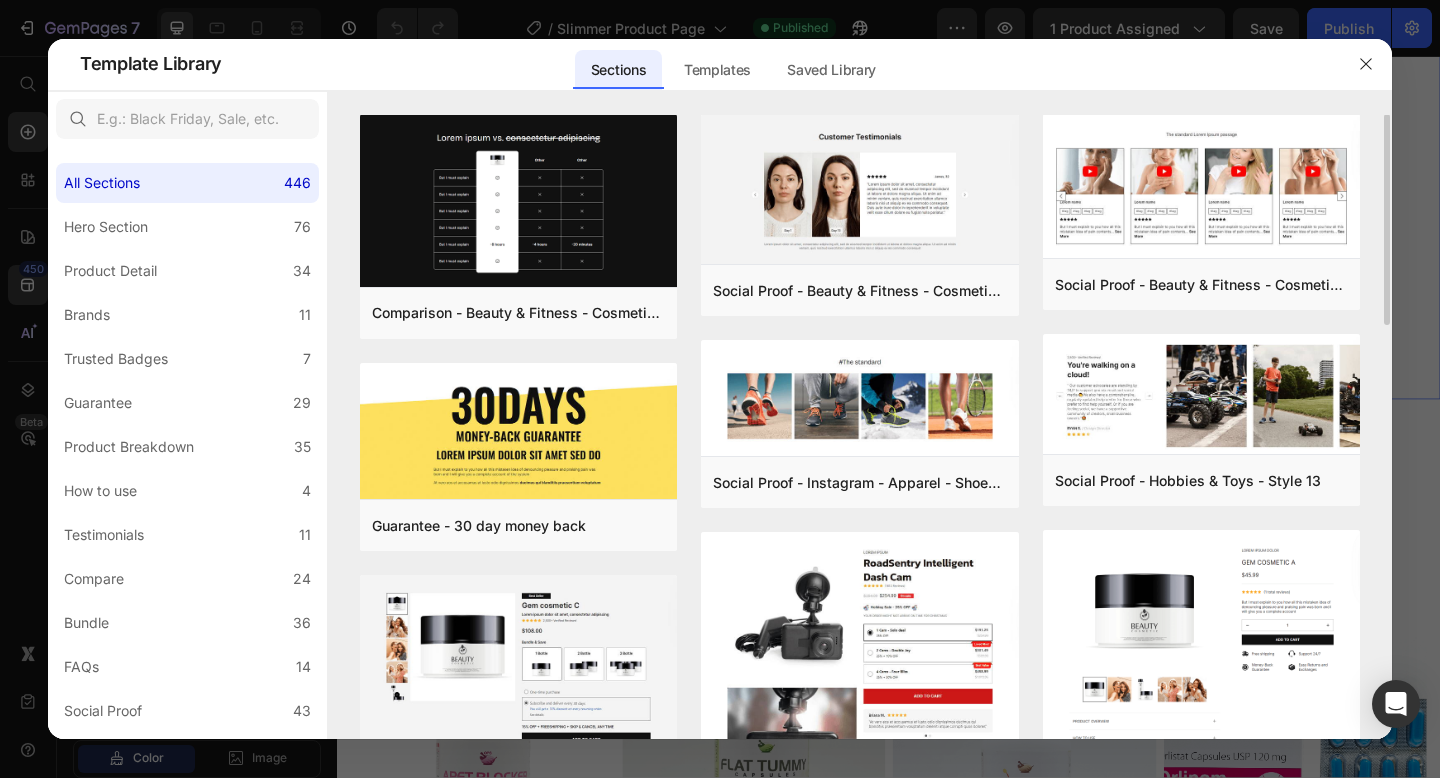 scroll, scrollTop: 0, scrollLeft: 0, axis: both 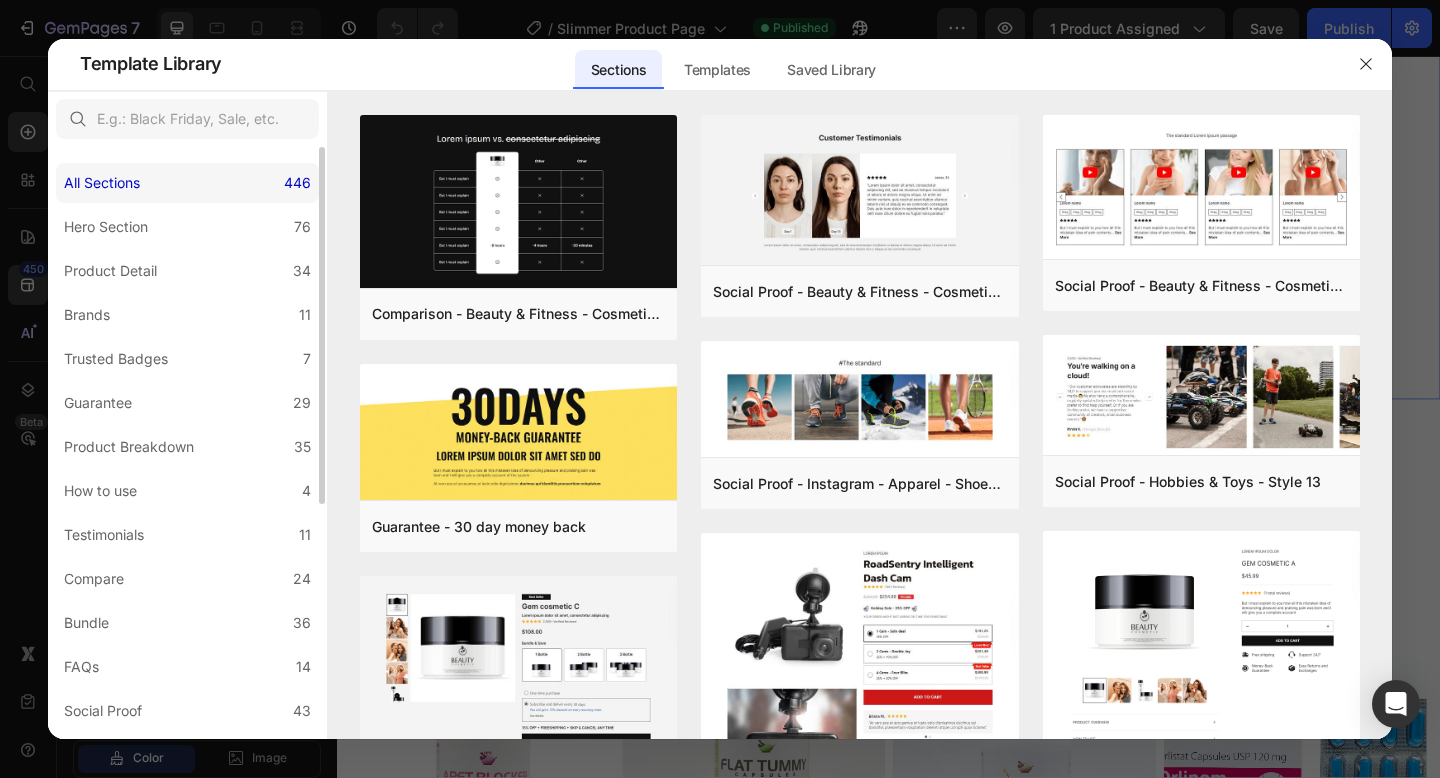 click on "All Sections 446" 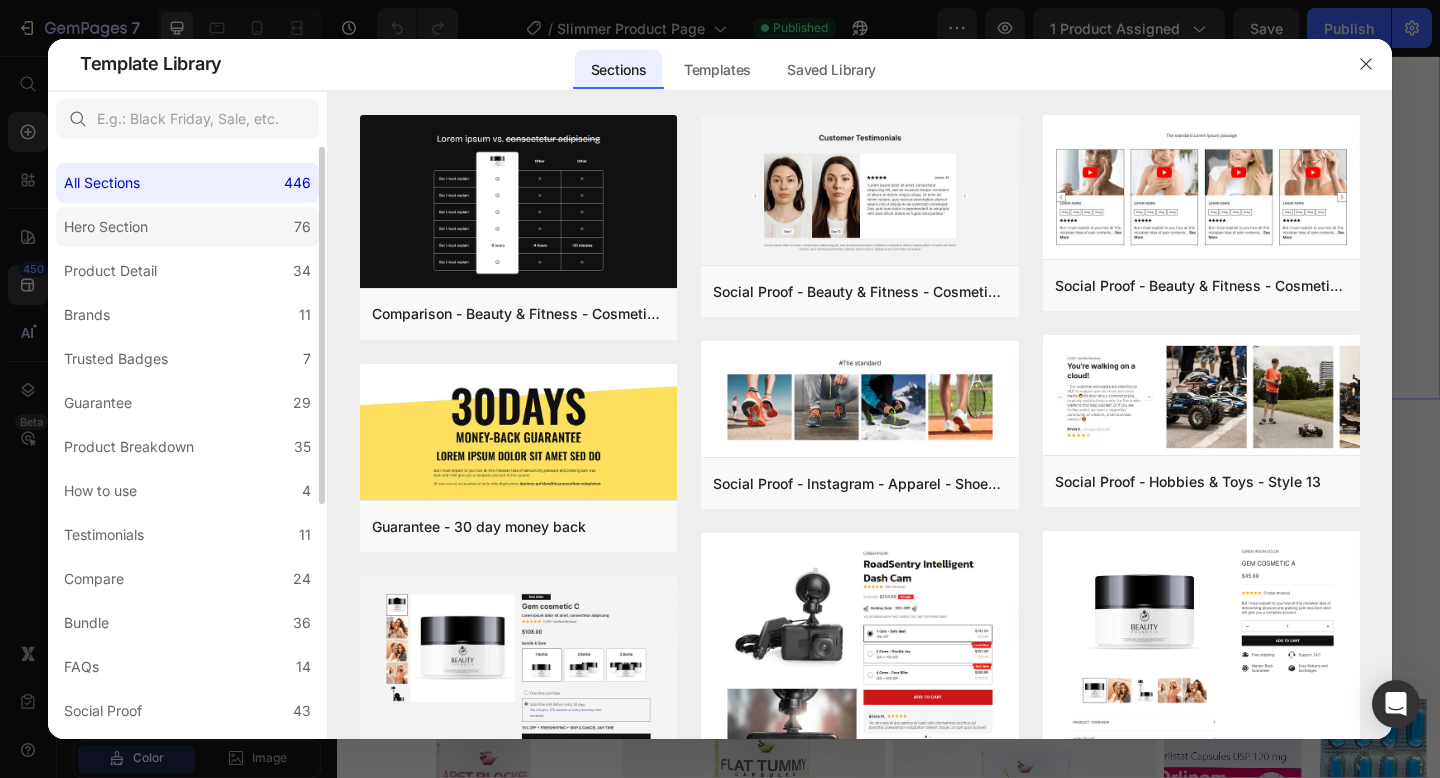 click on "Hero Section 76" 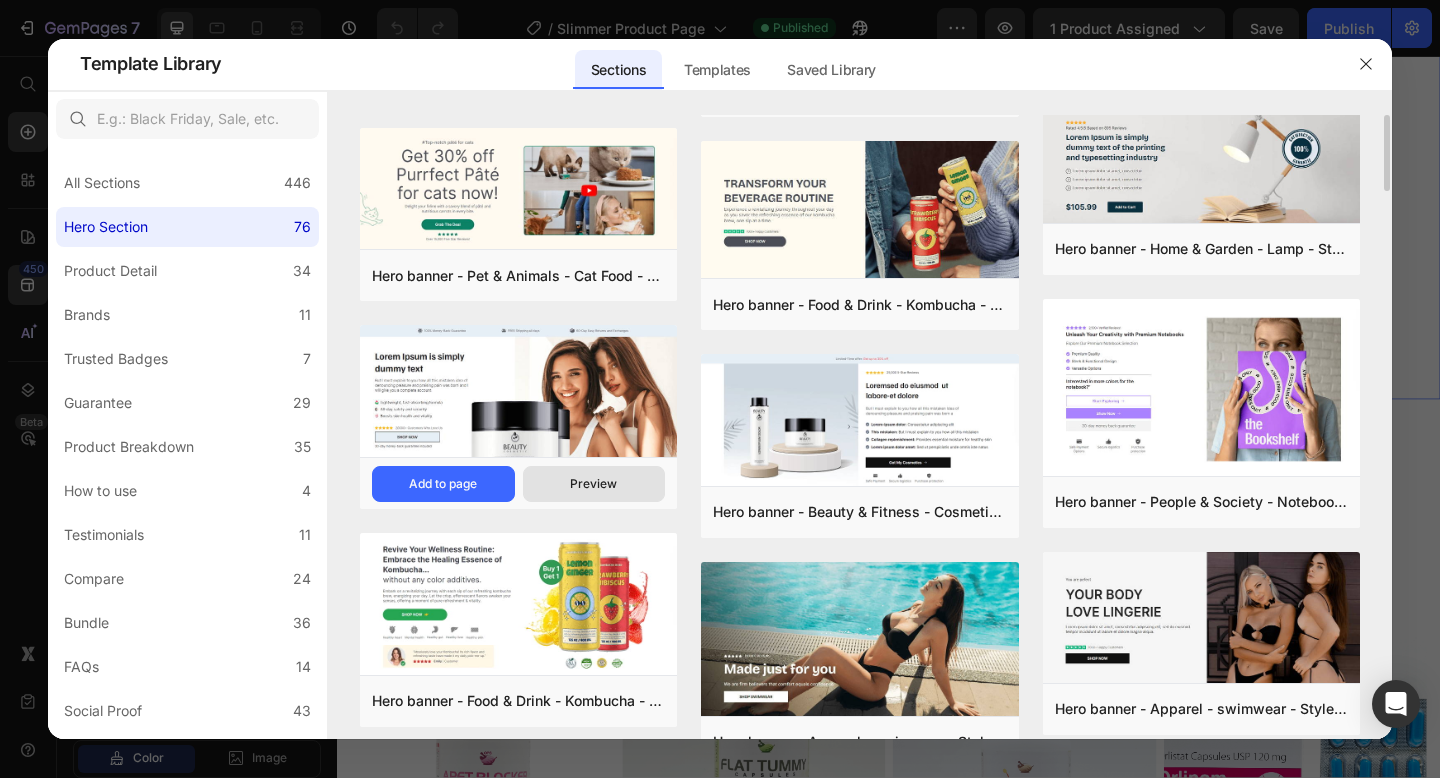 scroll, scrollTop: 534, scrollLeft: 0, axis: vertical 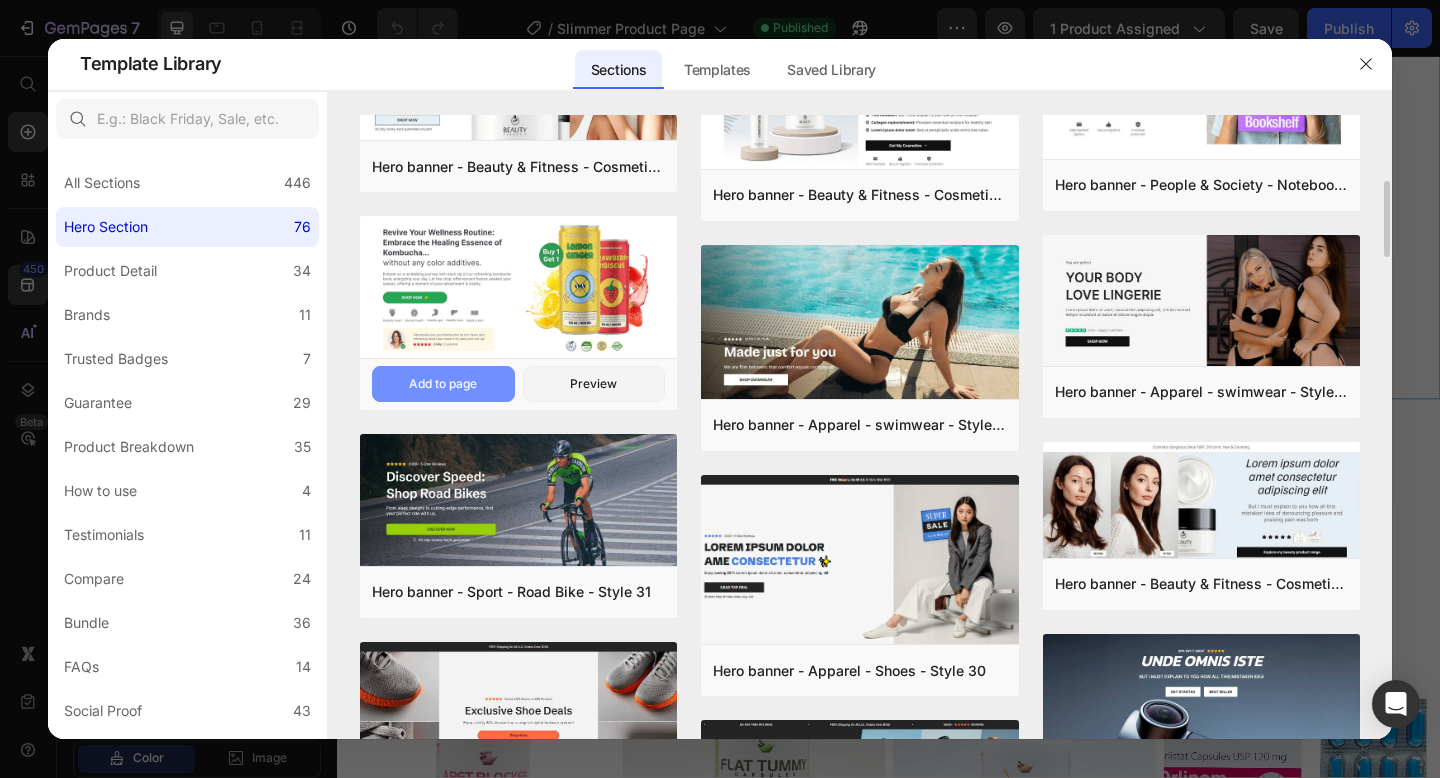 click on "Add to page" at bounding box center (443, 384) 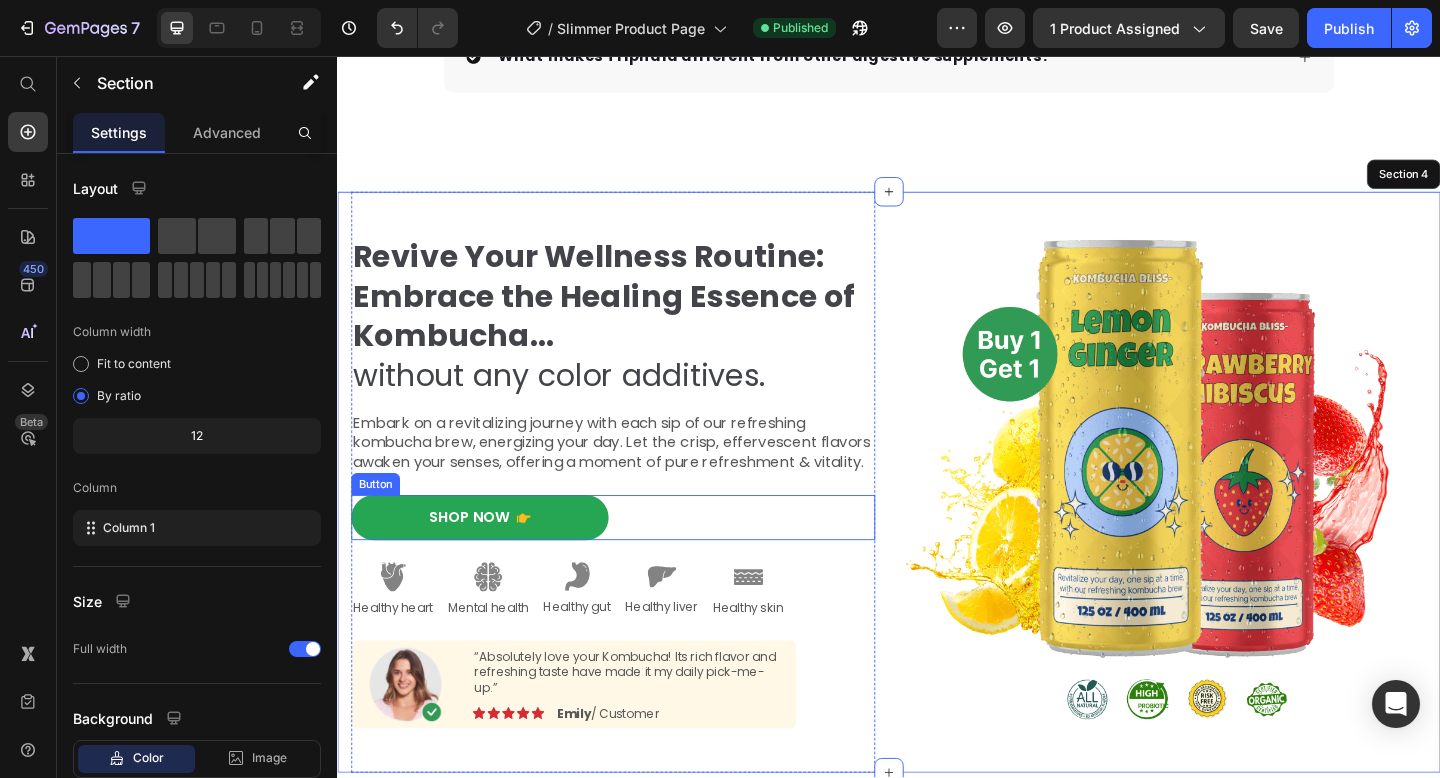 scroll, scrollTop: 2461, scrollLeft: 0, axis: vertical 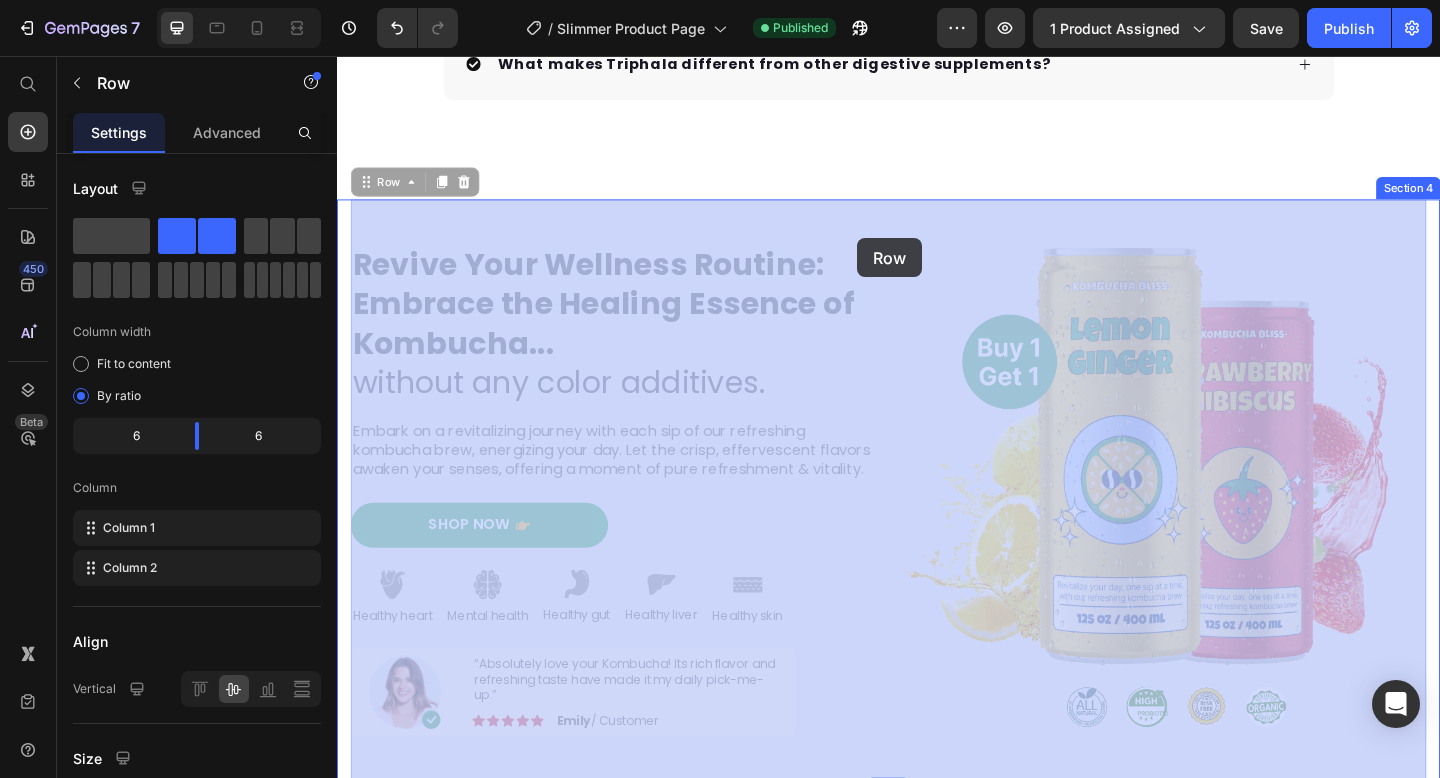 drag, startPoint x: 939, startPoint y: 262, endPoint x: 903, endPoint y: 254, distance: 36.878178 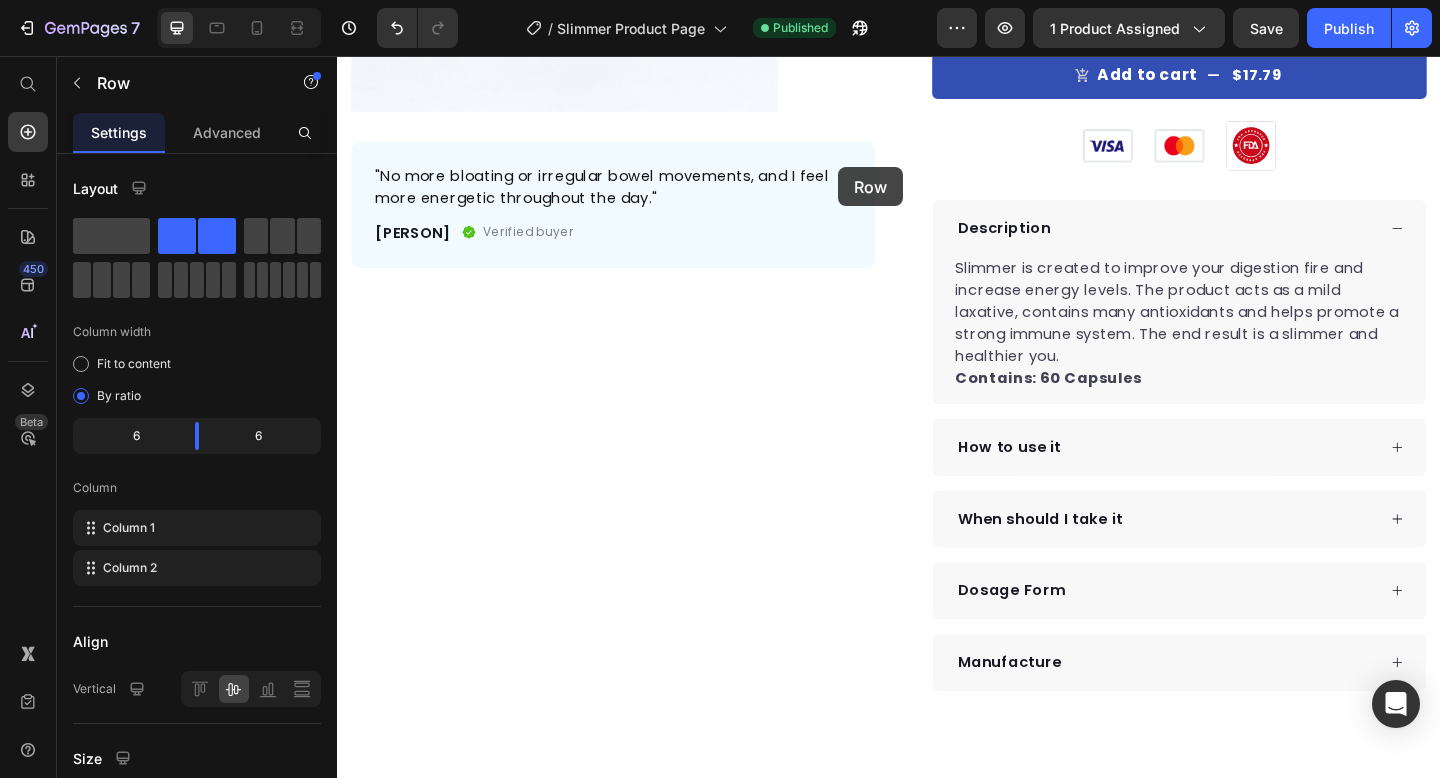 scroll, scrollTop: 0, scrollLeft: 0, axis: both 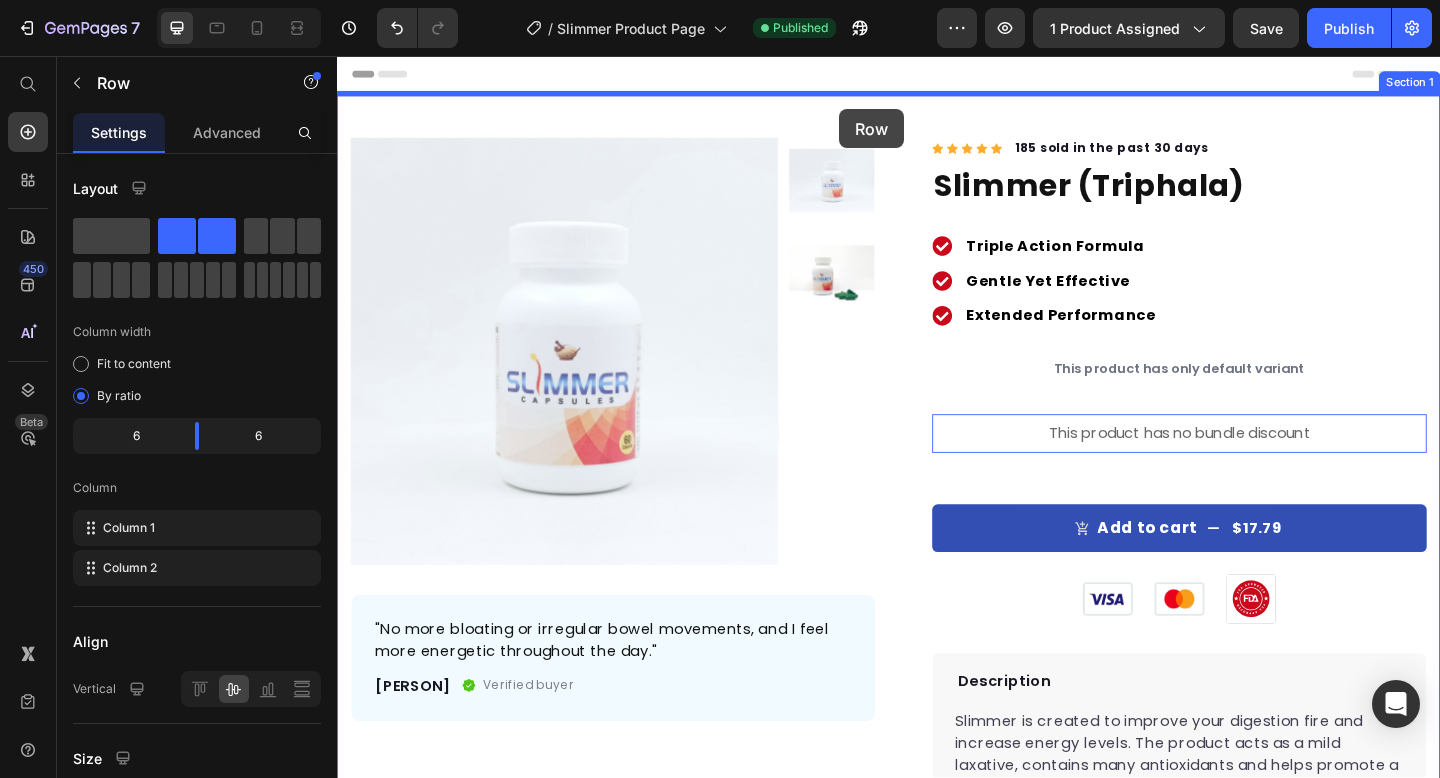 drag, startPoint x: 933, startPoint y: 251, endPoint x: 884, endPoint y: 106, distance: 153.05554 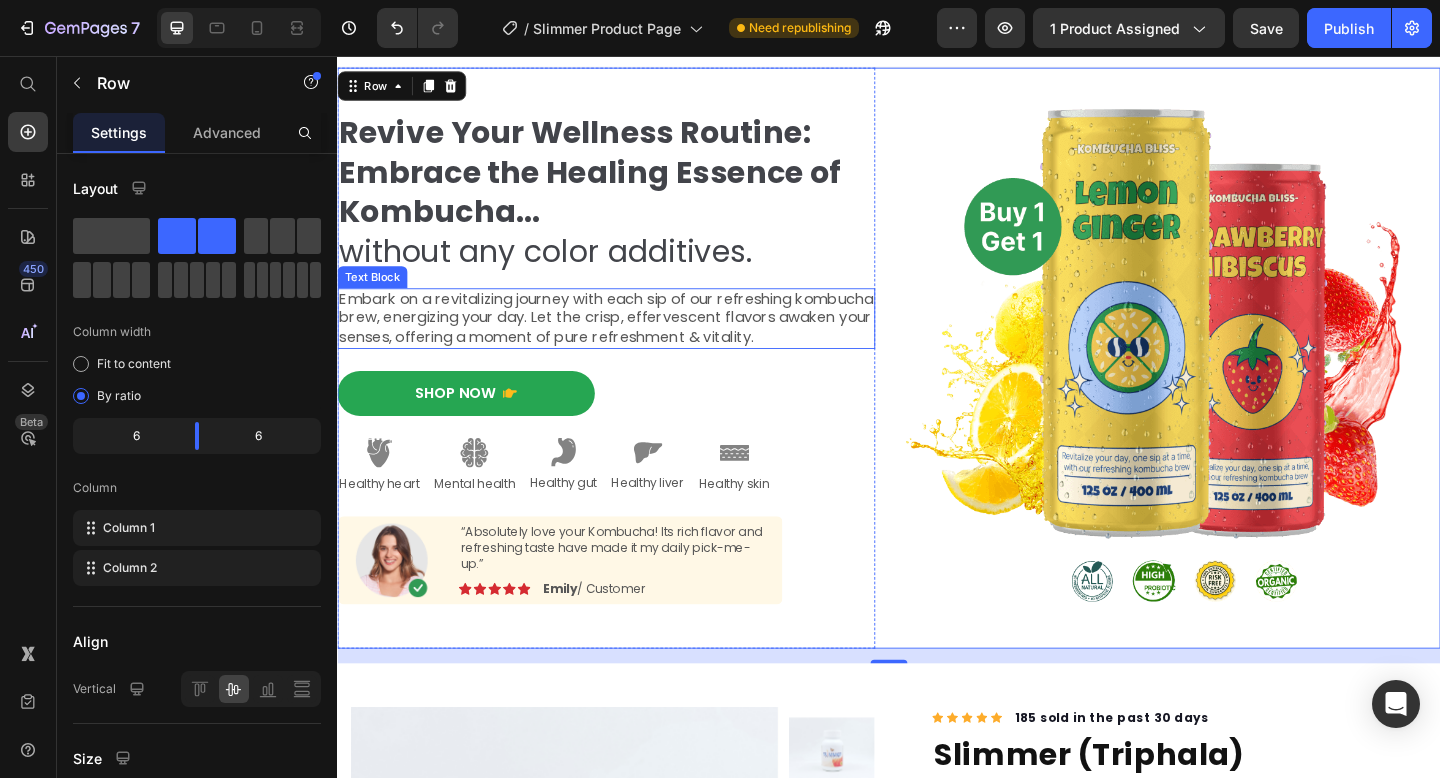 scroll, scrollTop: 0, scrollLeft: 0, axis: both 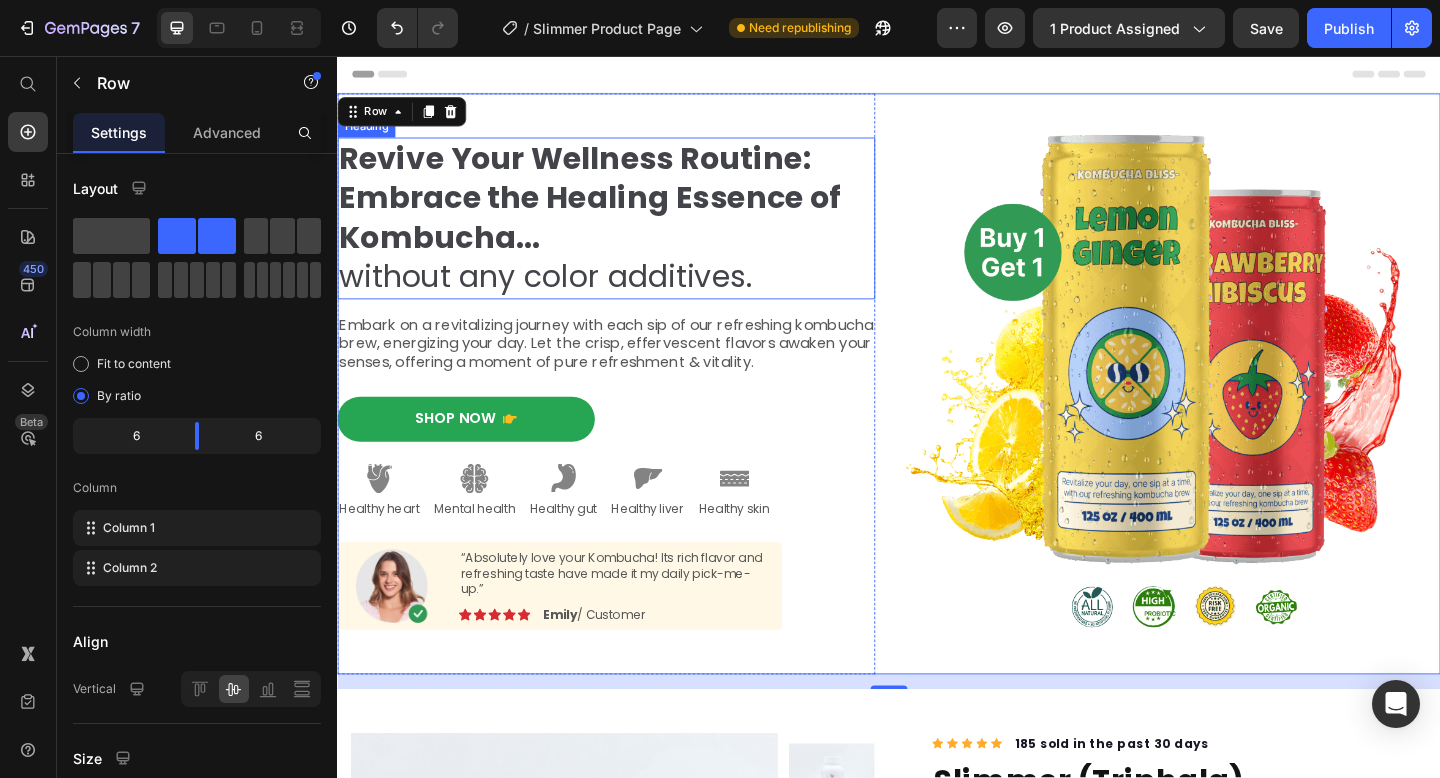 click on "Revive Your Wellness Routine: Embrace the Healing Essence of Kombucha... without any color additives." at bounding box center [629, 233] 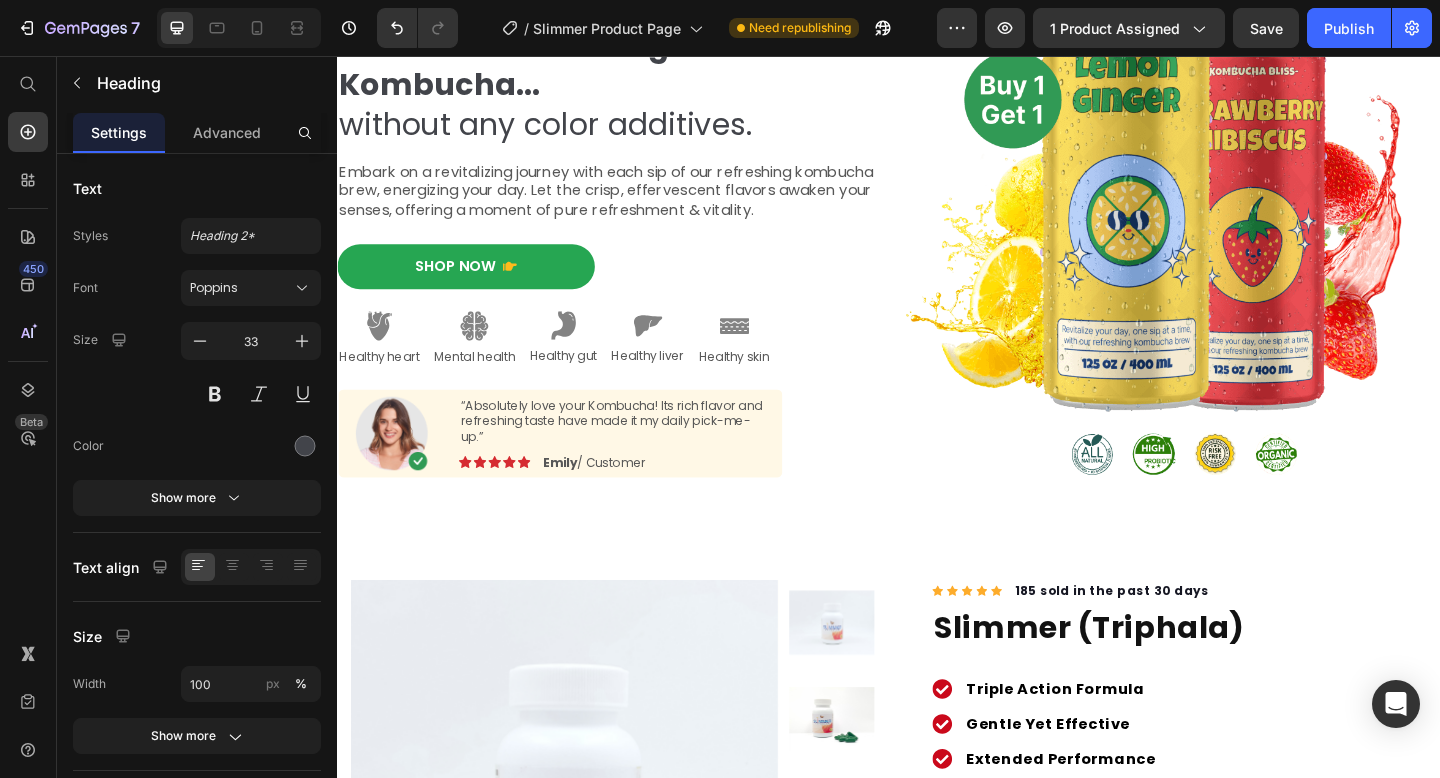 scroll, scrollTop: 388, scrollLeft: 0, axis: vertical 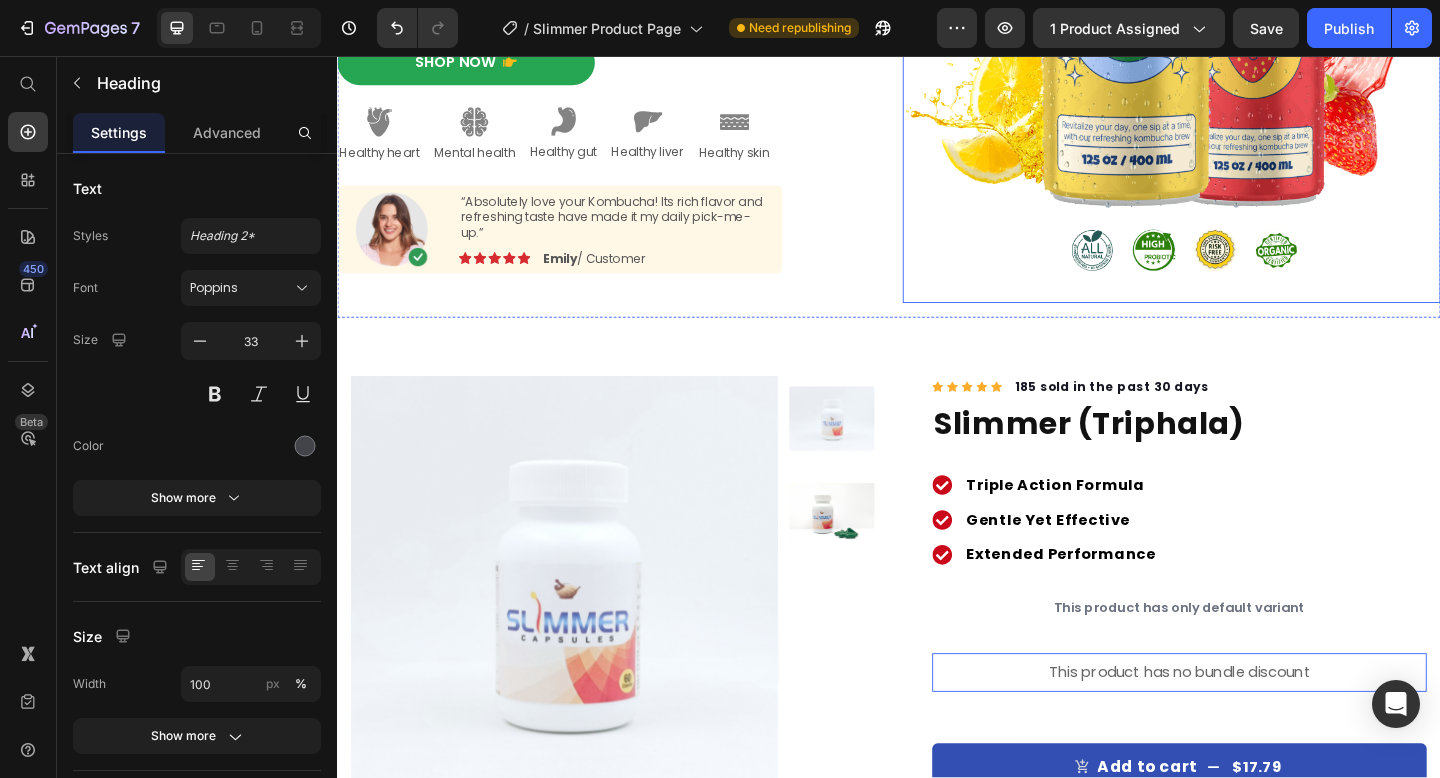 click at bounding box center [1244, 25] 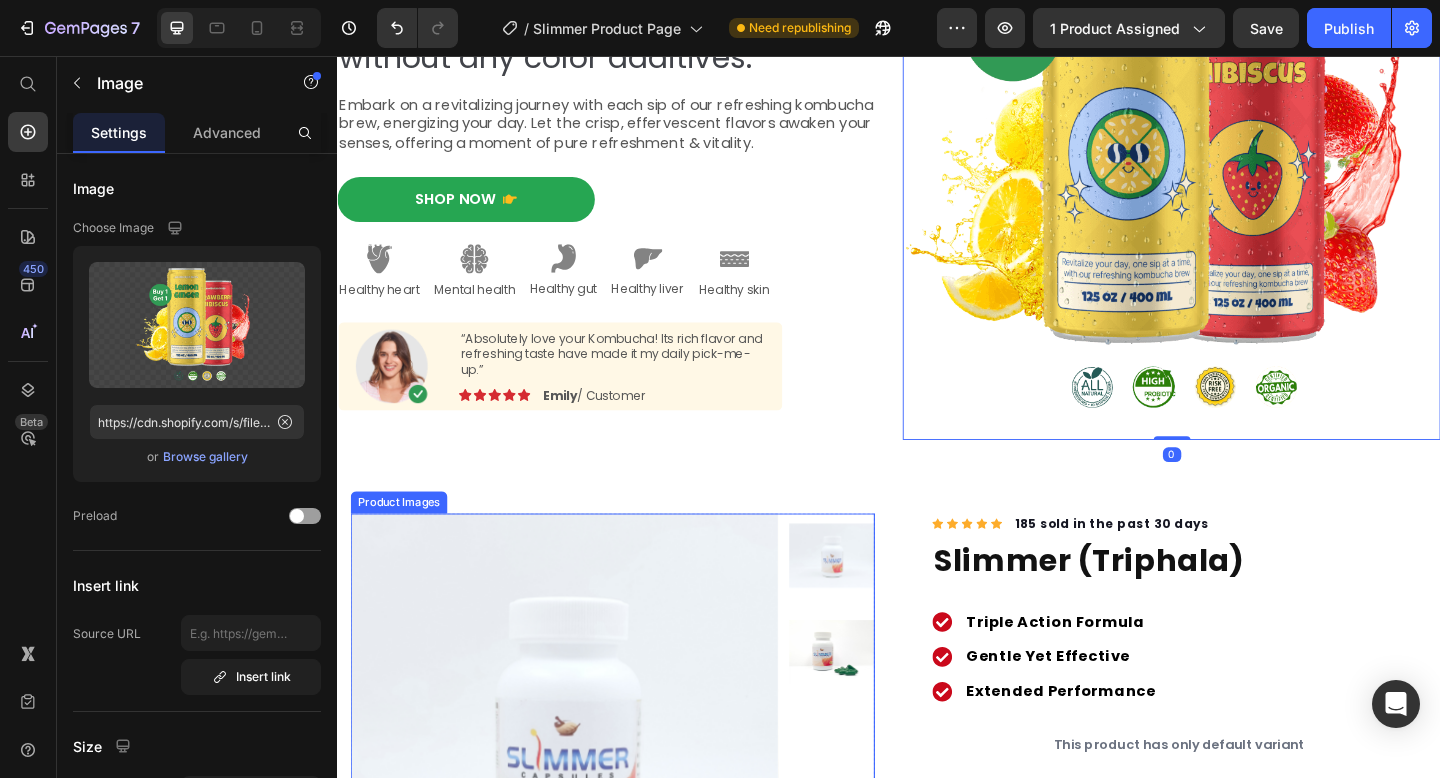 scroll, scrollTop: 0, scrollLeft: 0, axis: both 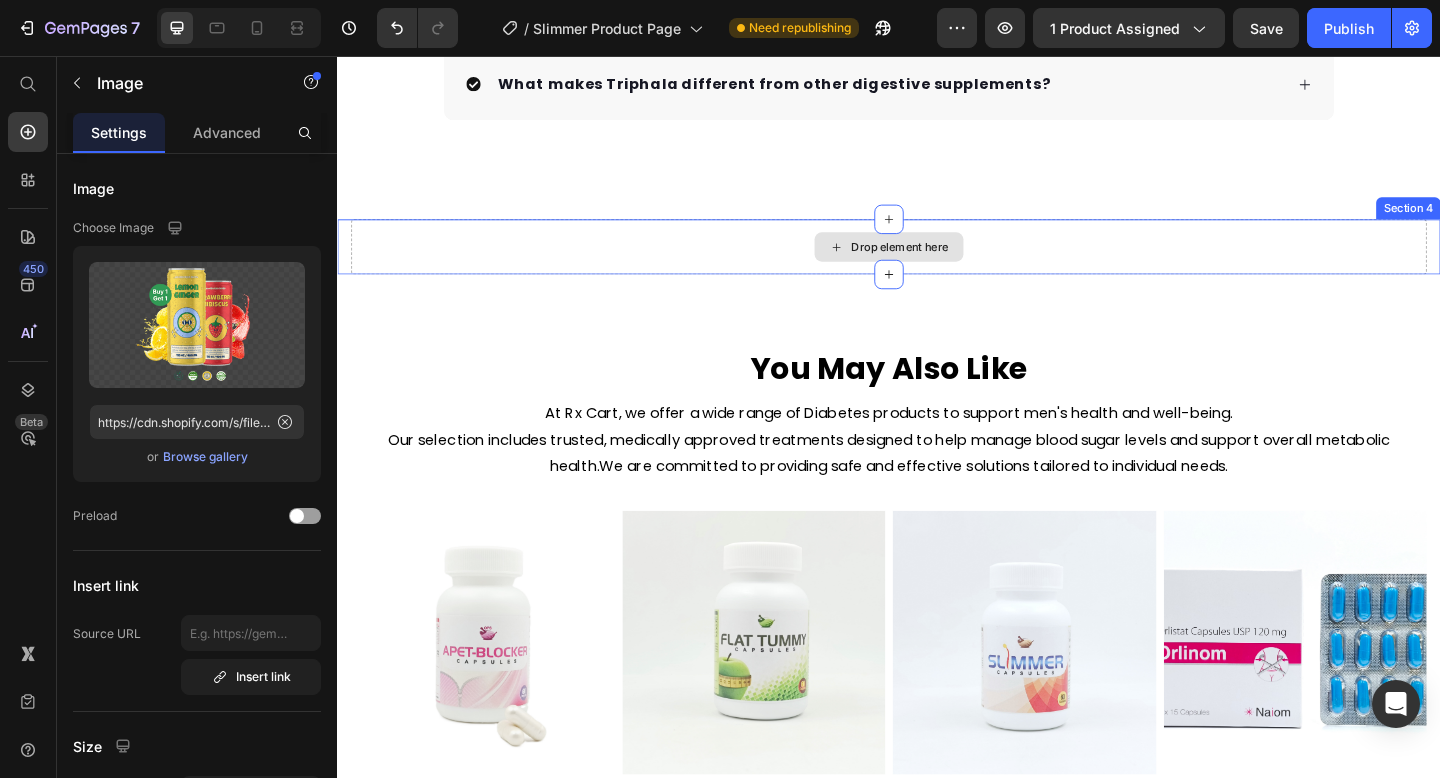 click on "Drop element here" at bounding box center (937, 264) 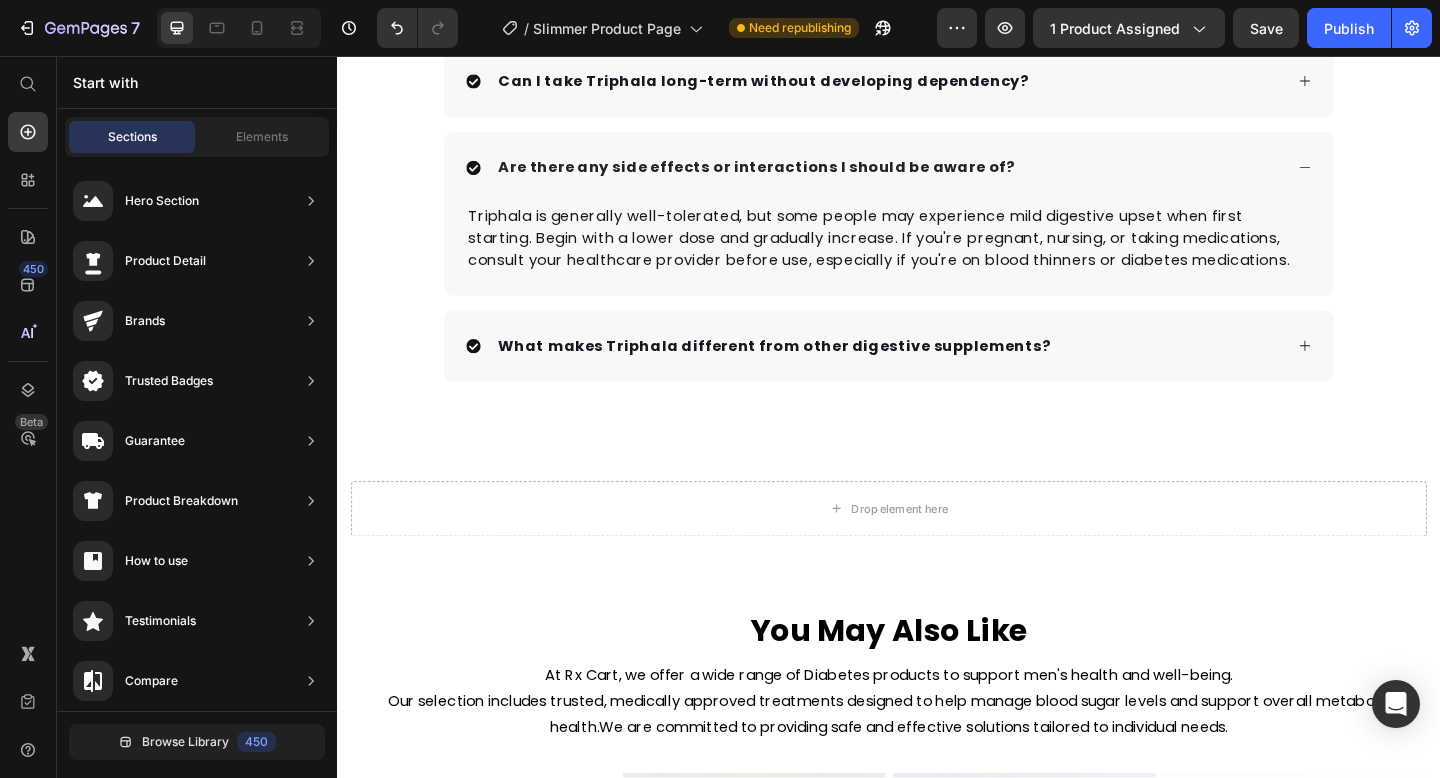 scroll, scrollTop: 2876, scrollLeft: 0, axis: vertical 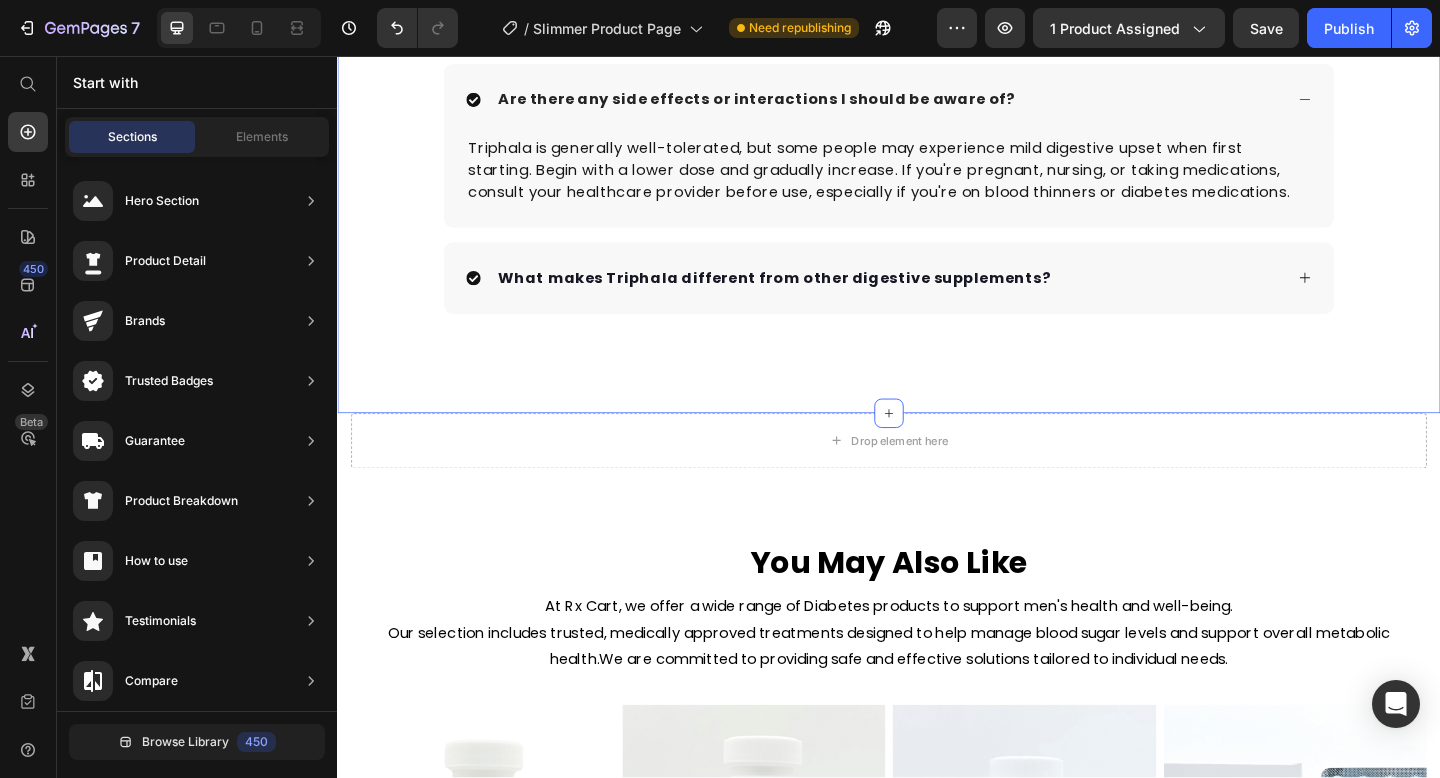 click on "Drop element here" at bounding box center (937, 475) 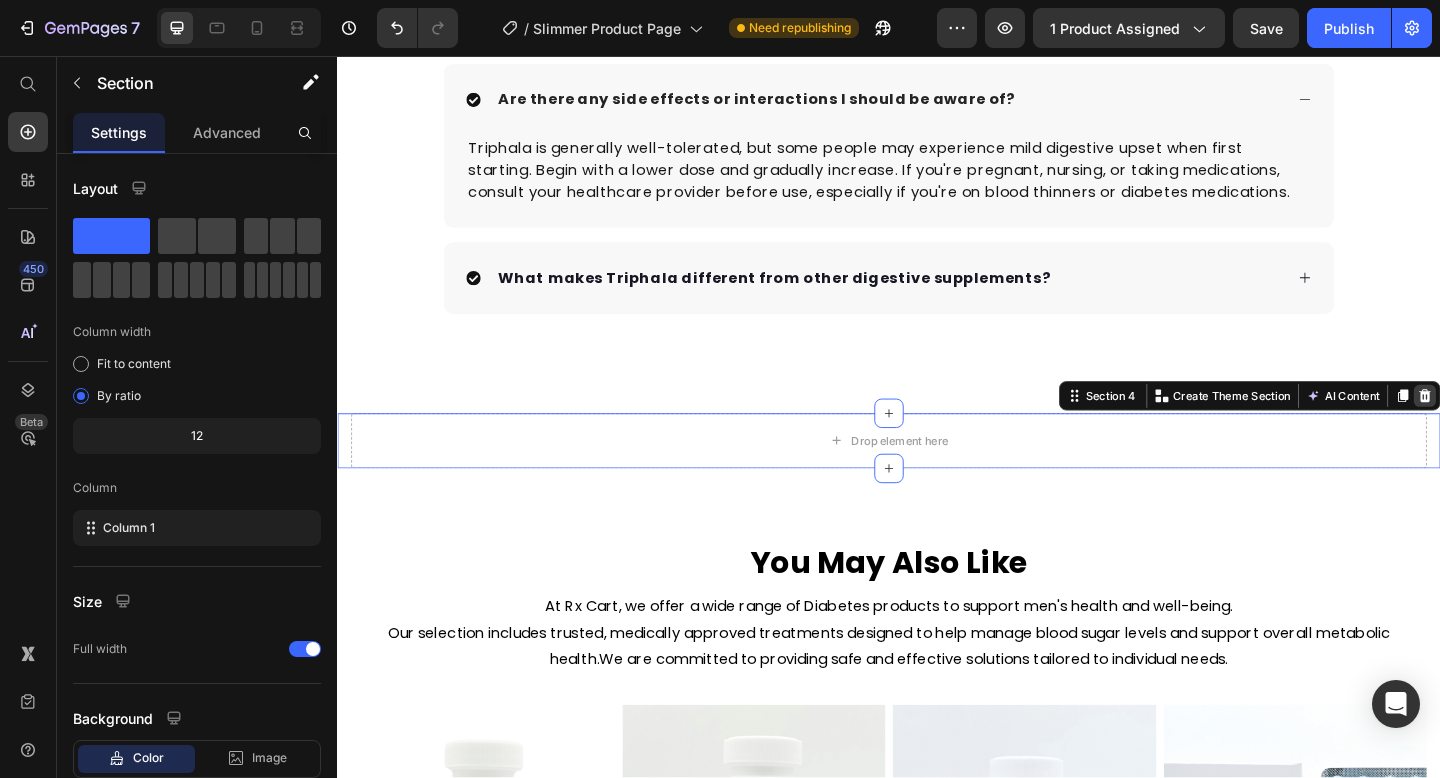 click 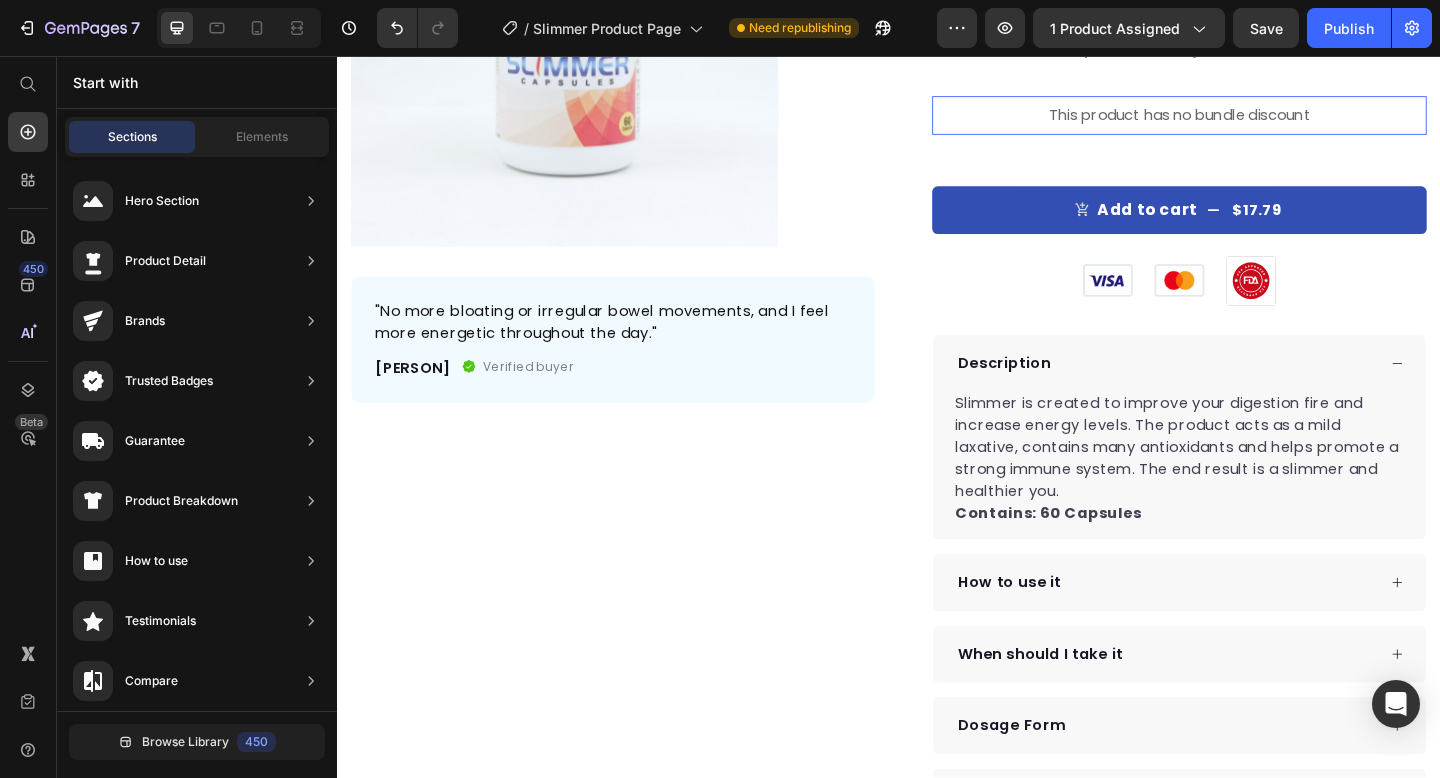 scroll, scrollTop: 0, scrollLeft: 0, axis: both 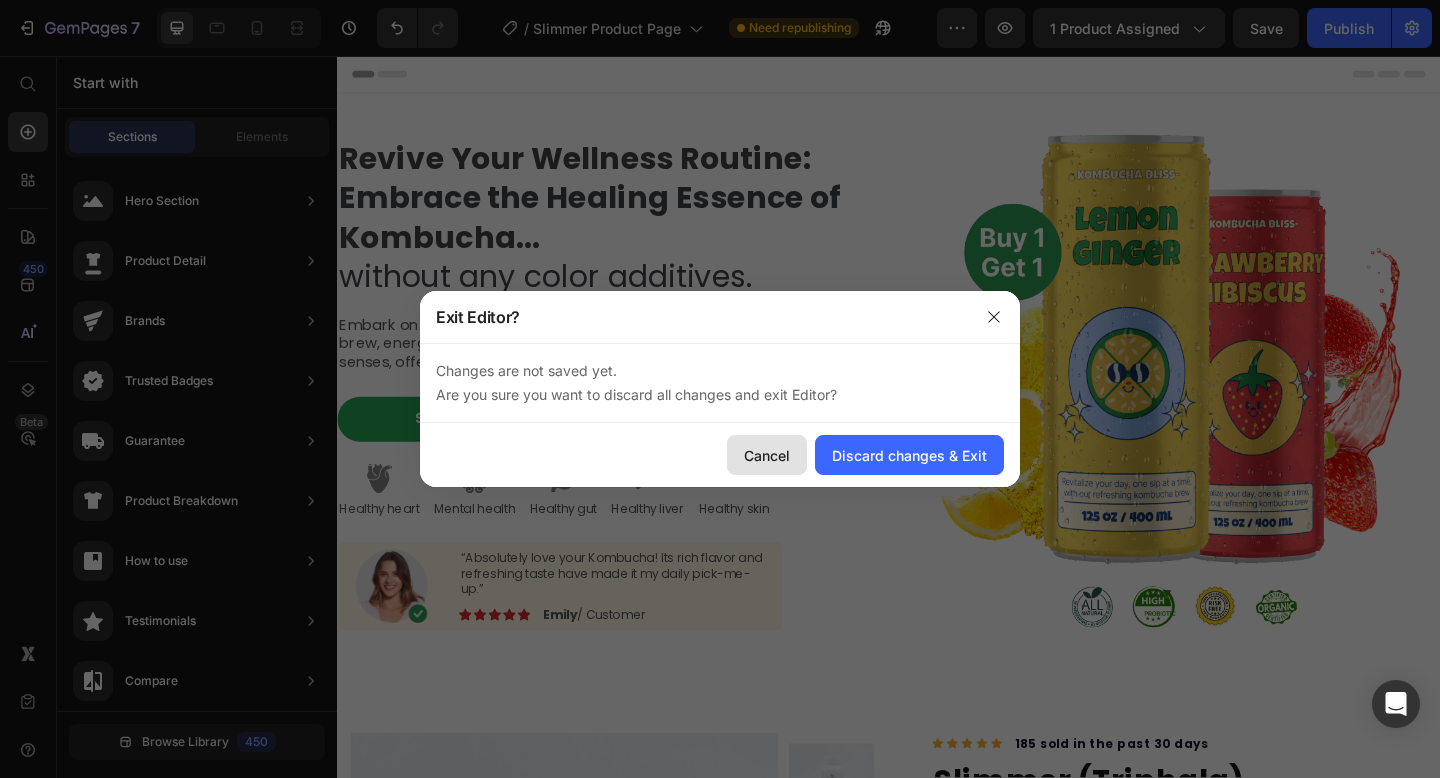 click on "Cancel" at bounding box center [767, 455] 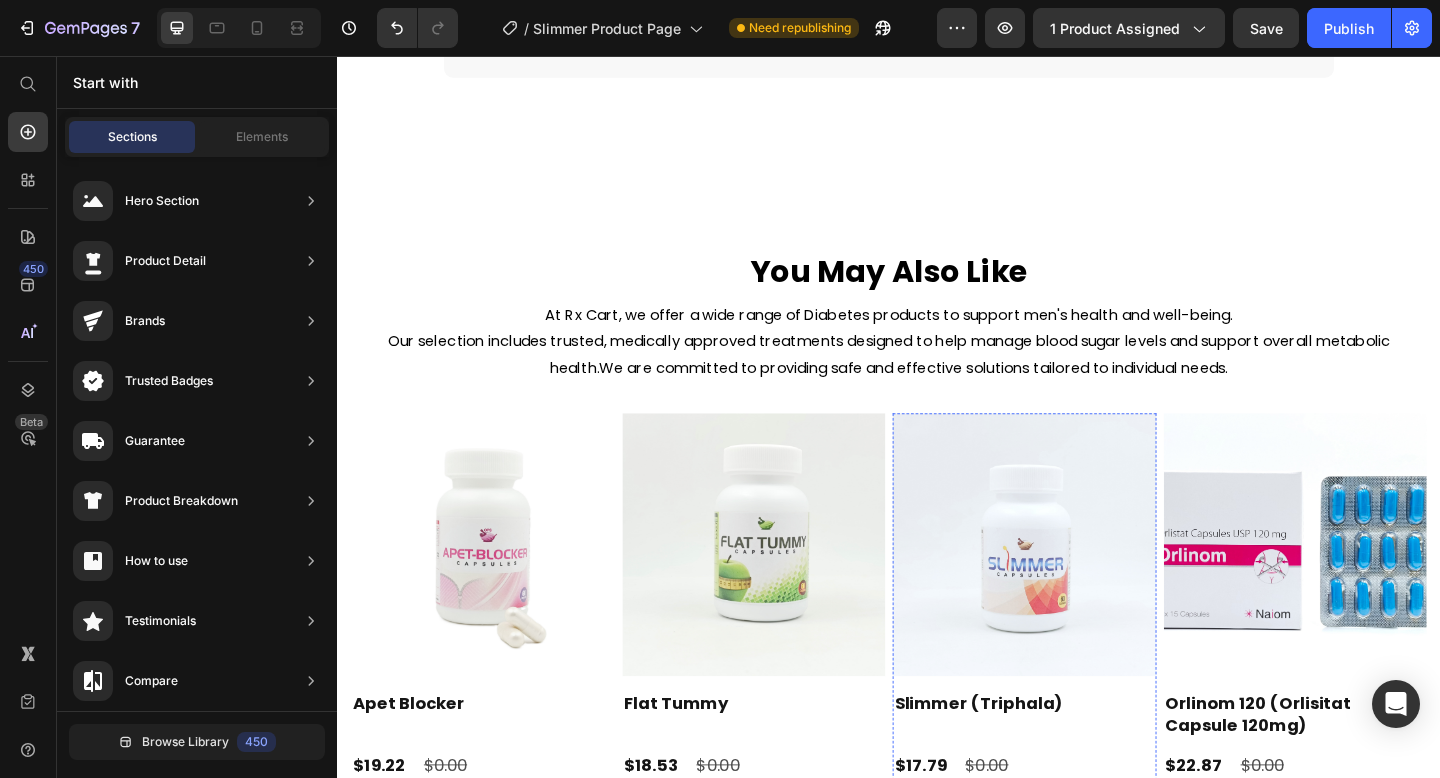 scroll, scrollTop: 2941, scrollLeft: 0, axis: vertical 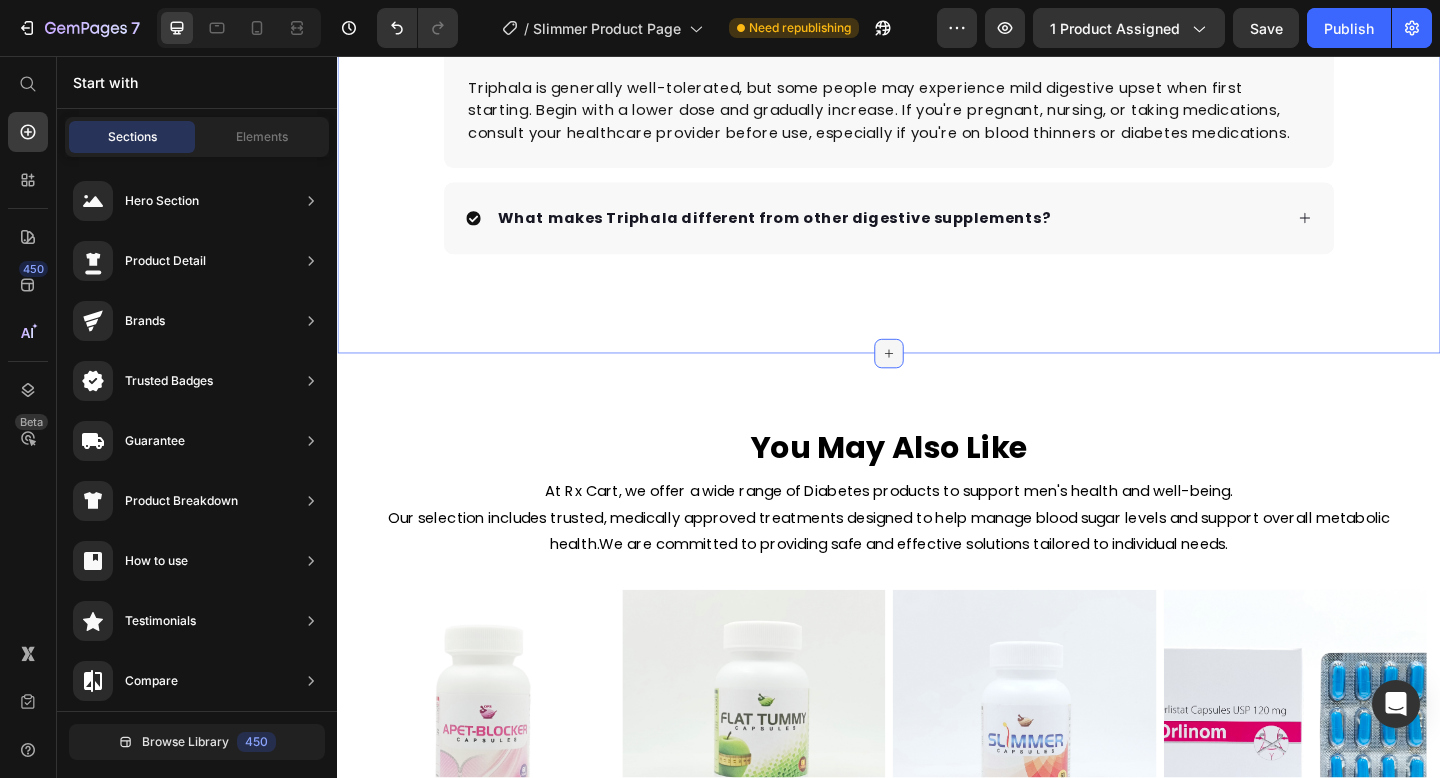 click 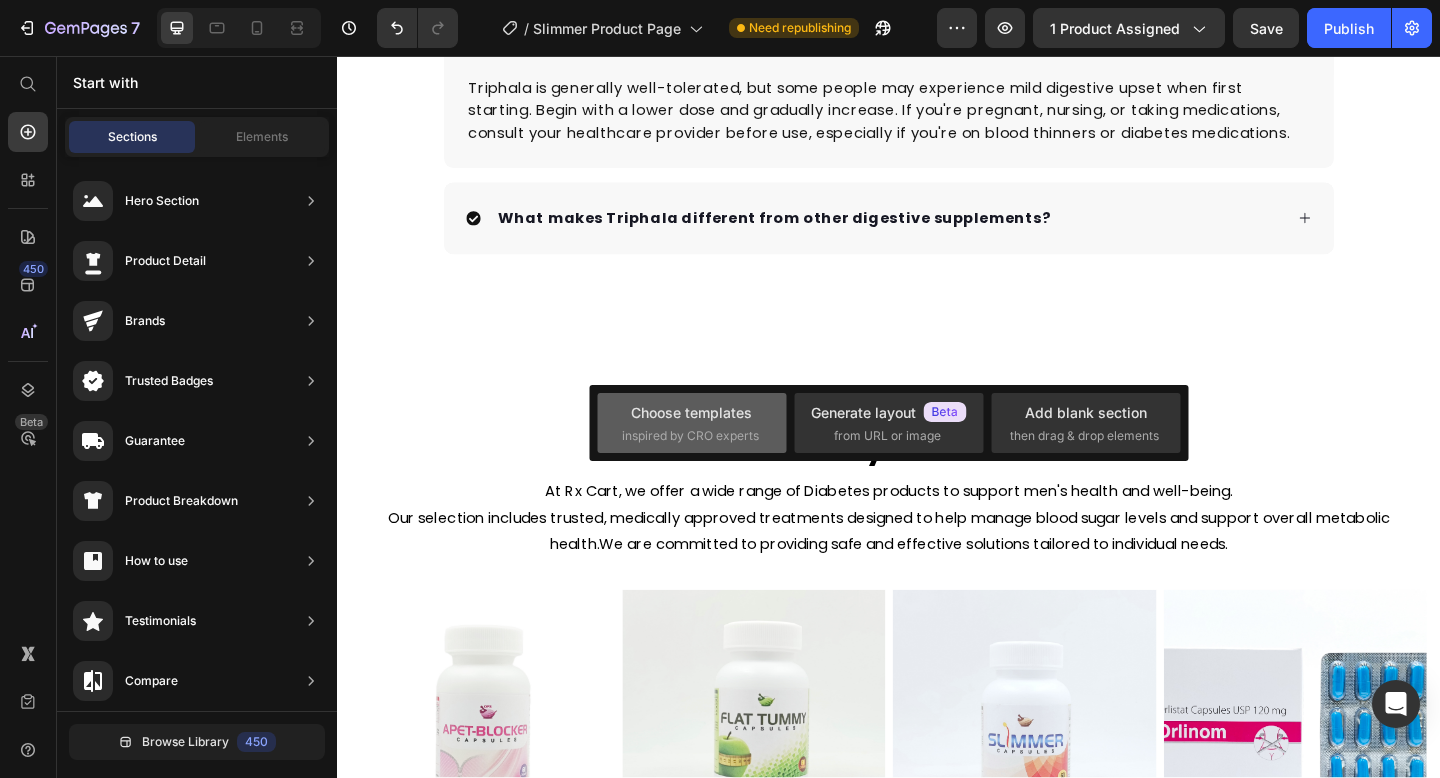 click on "inspired by CRO experts" at bounding box center (690, 436) 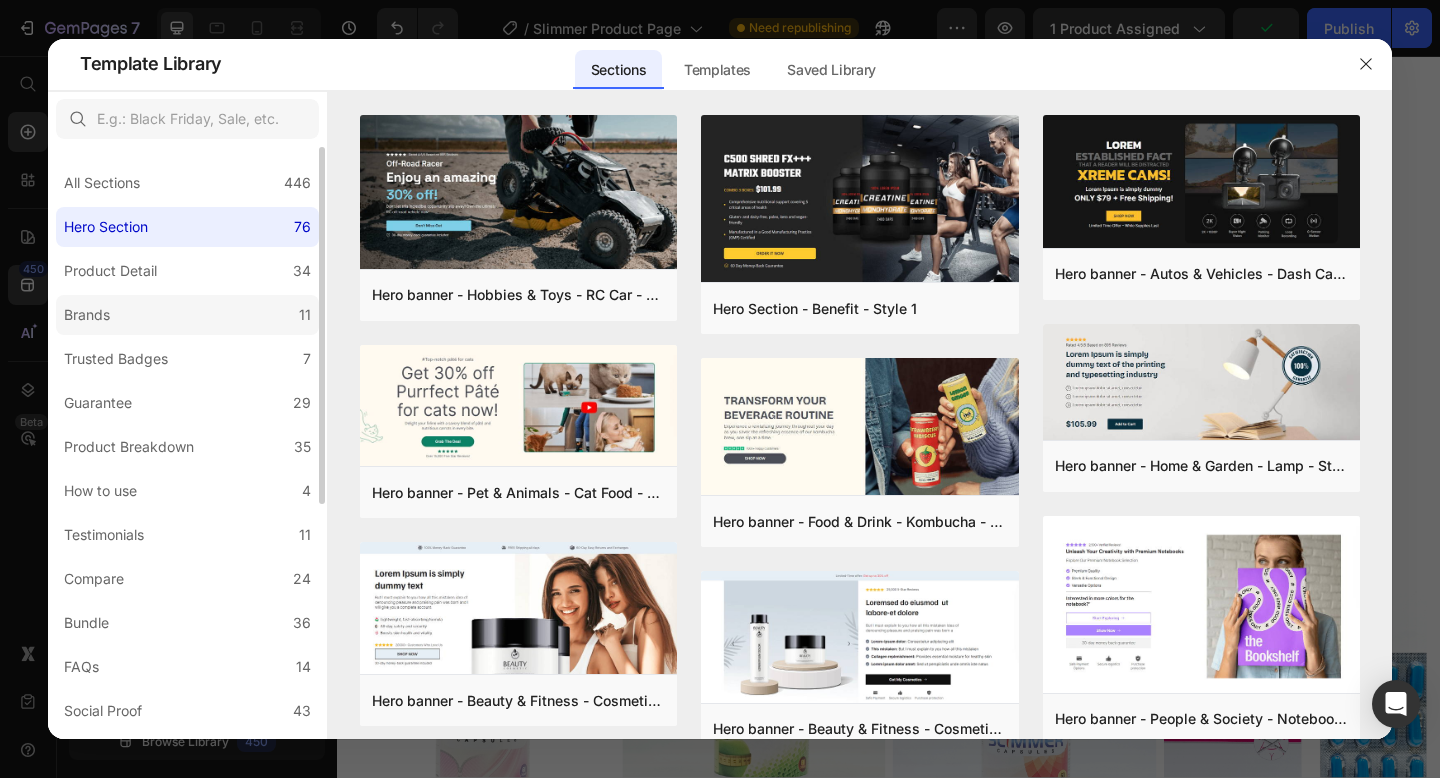 click on "Brands 11" 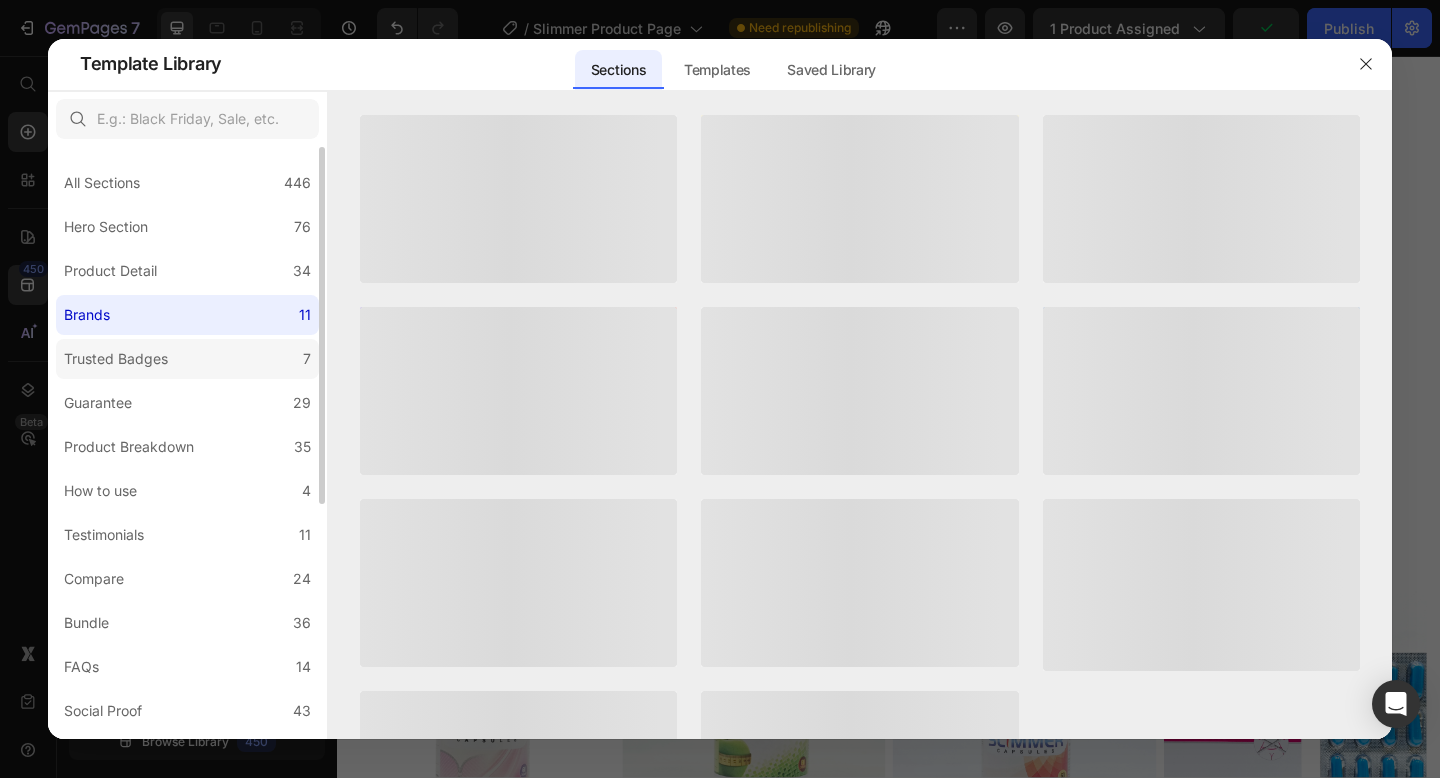 click on "Trusted Badges 7" 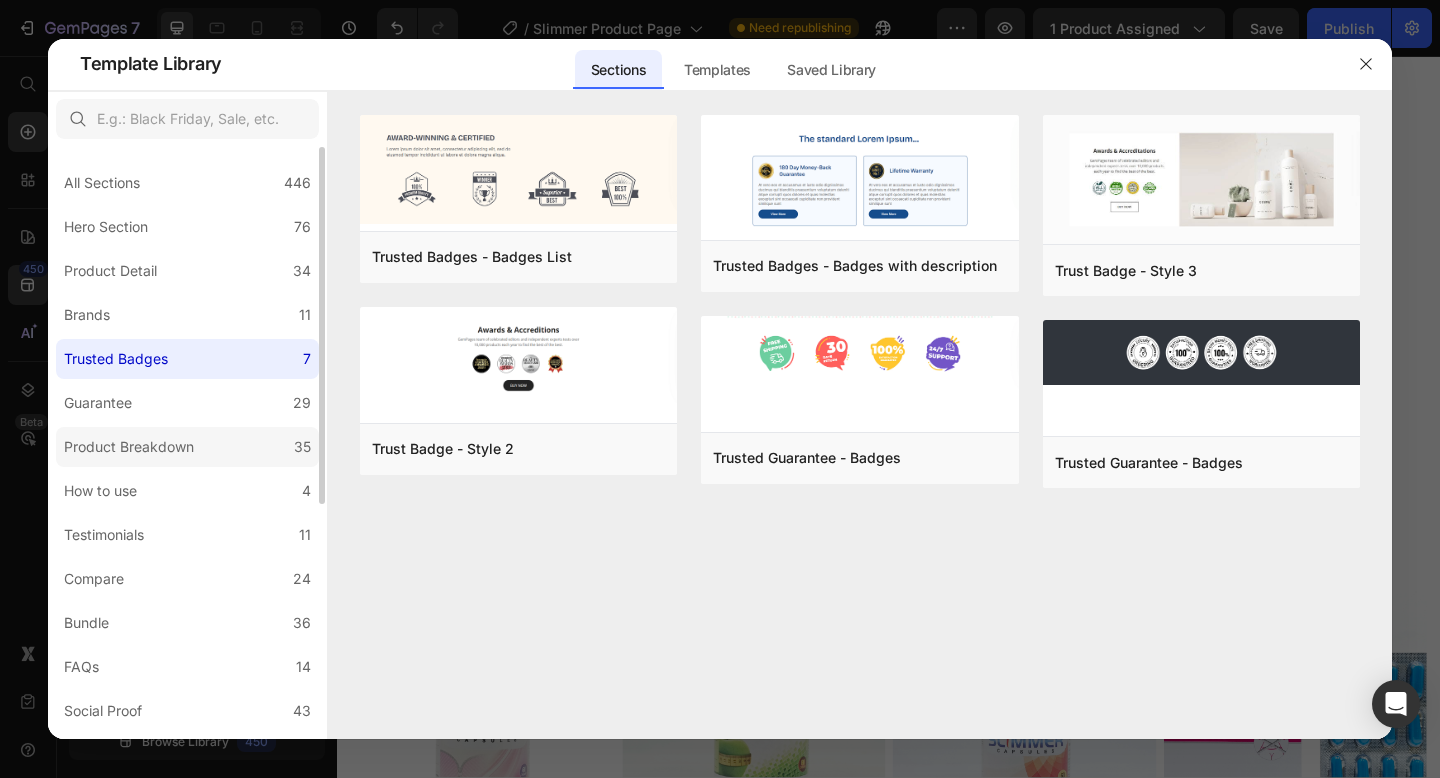 click on "Product Breakdown 35" 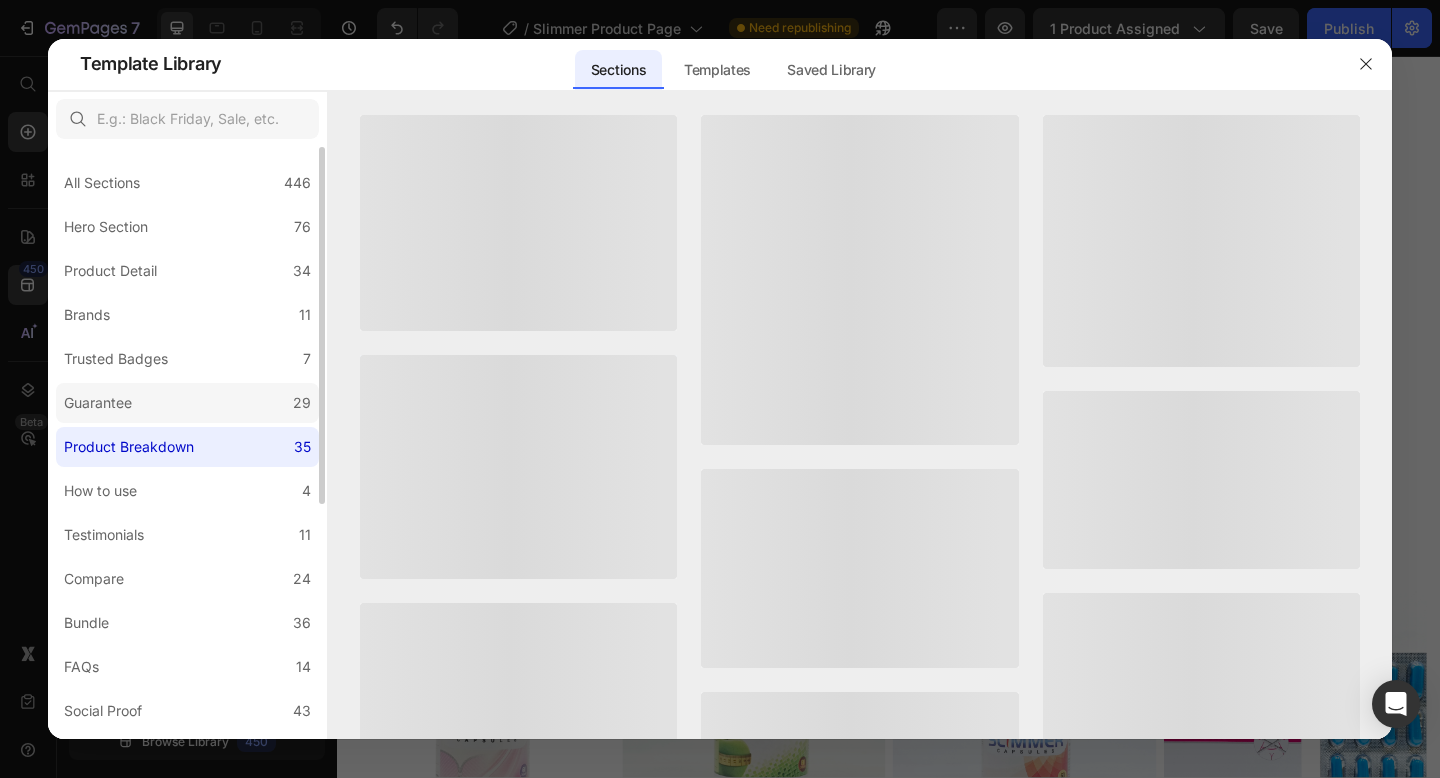 click on "Guarantee 29" 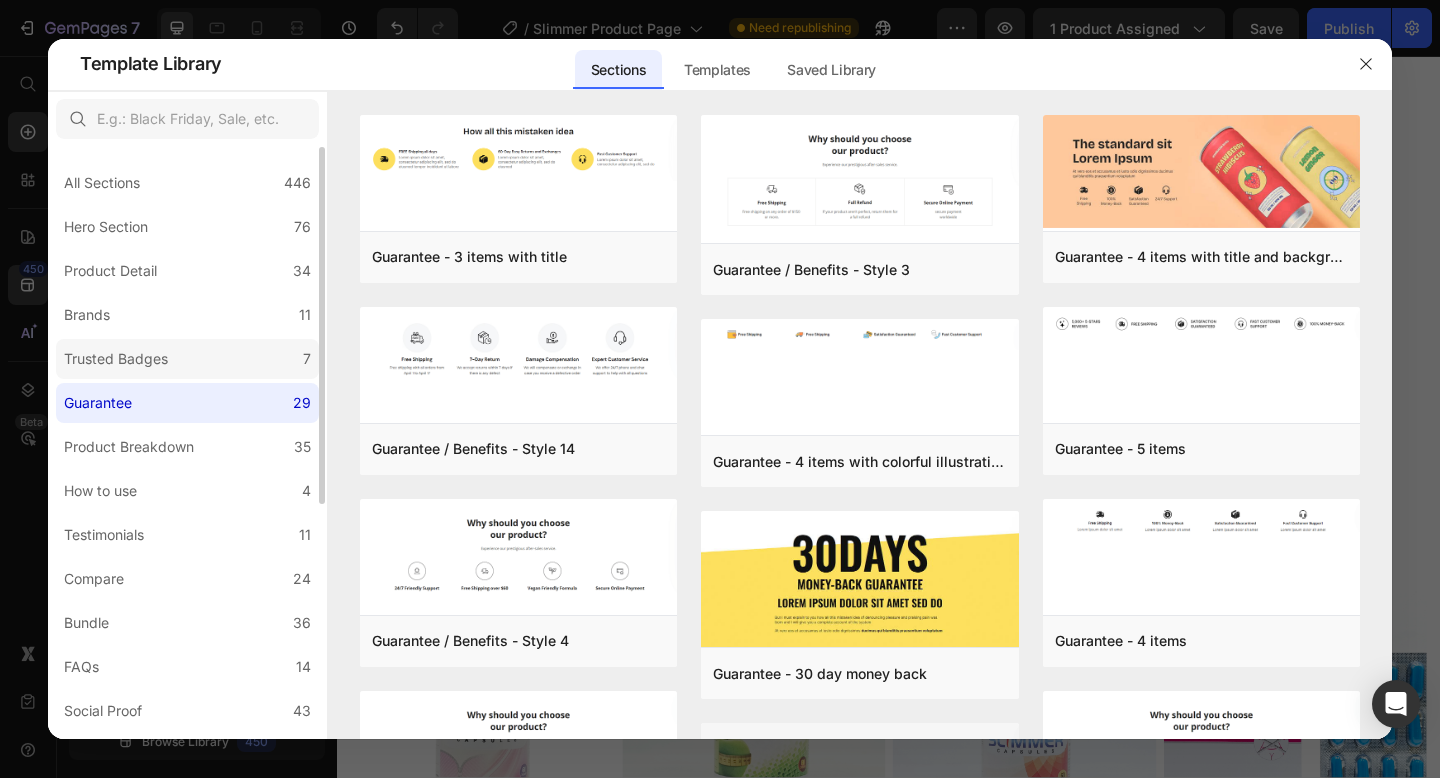click on "Trusted Badges 7" 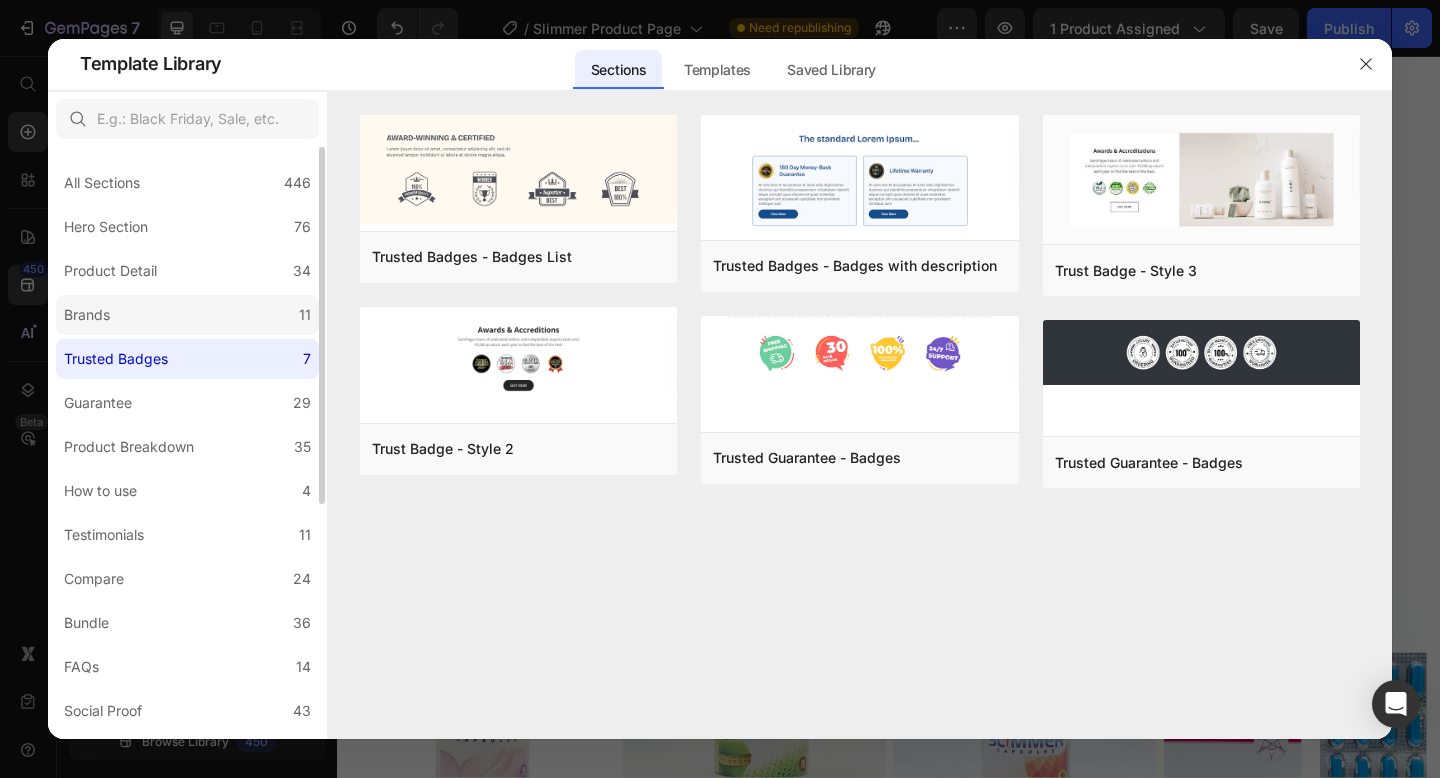 click on "Brands 11" 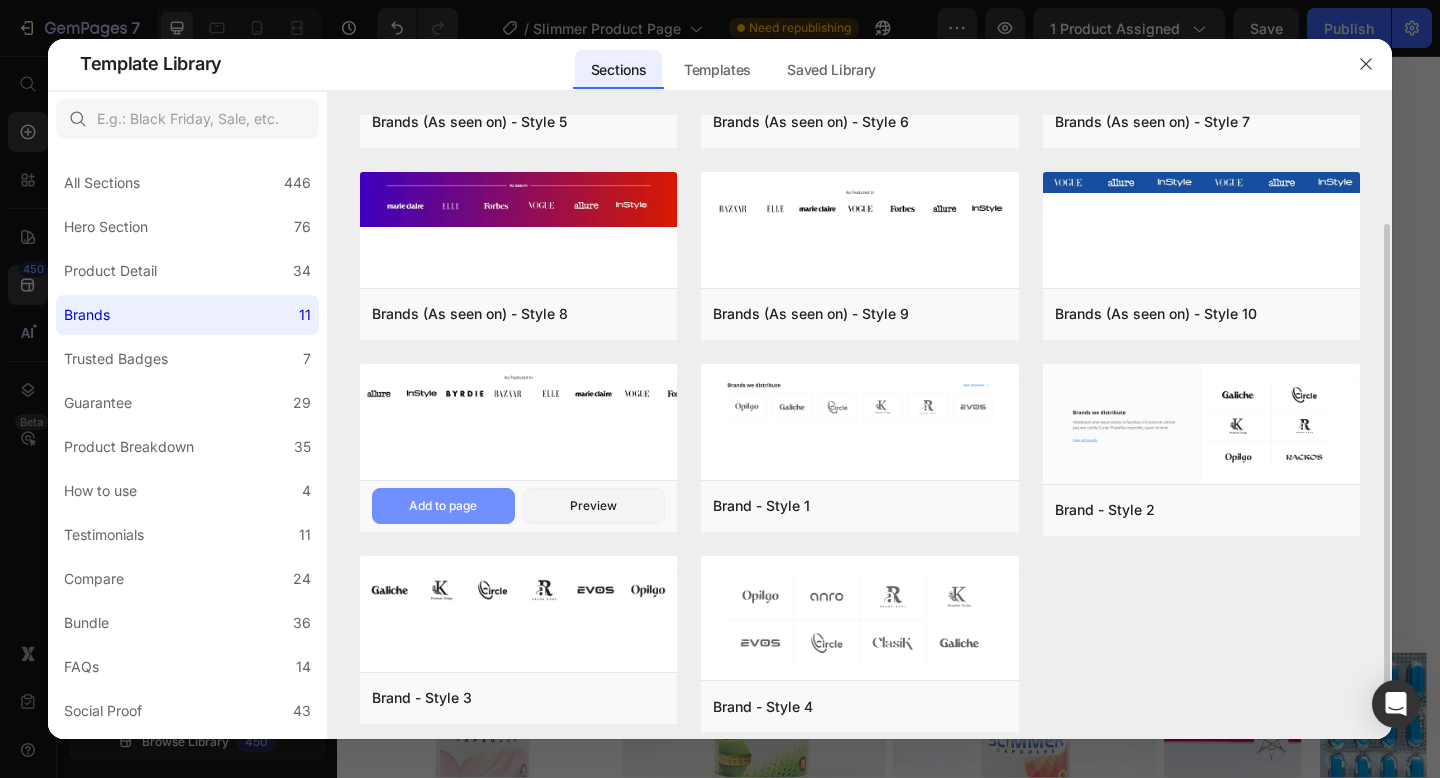scroll, scrollTop: 152, scrollLeft: 0, axis: vertical 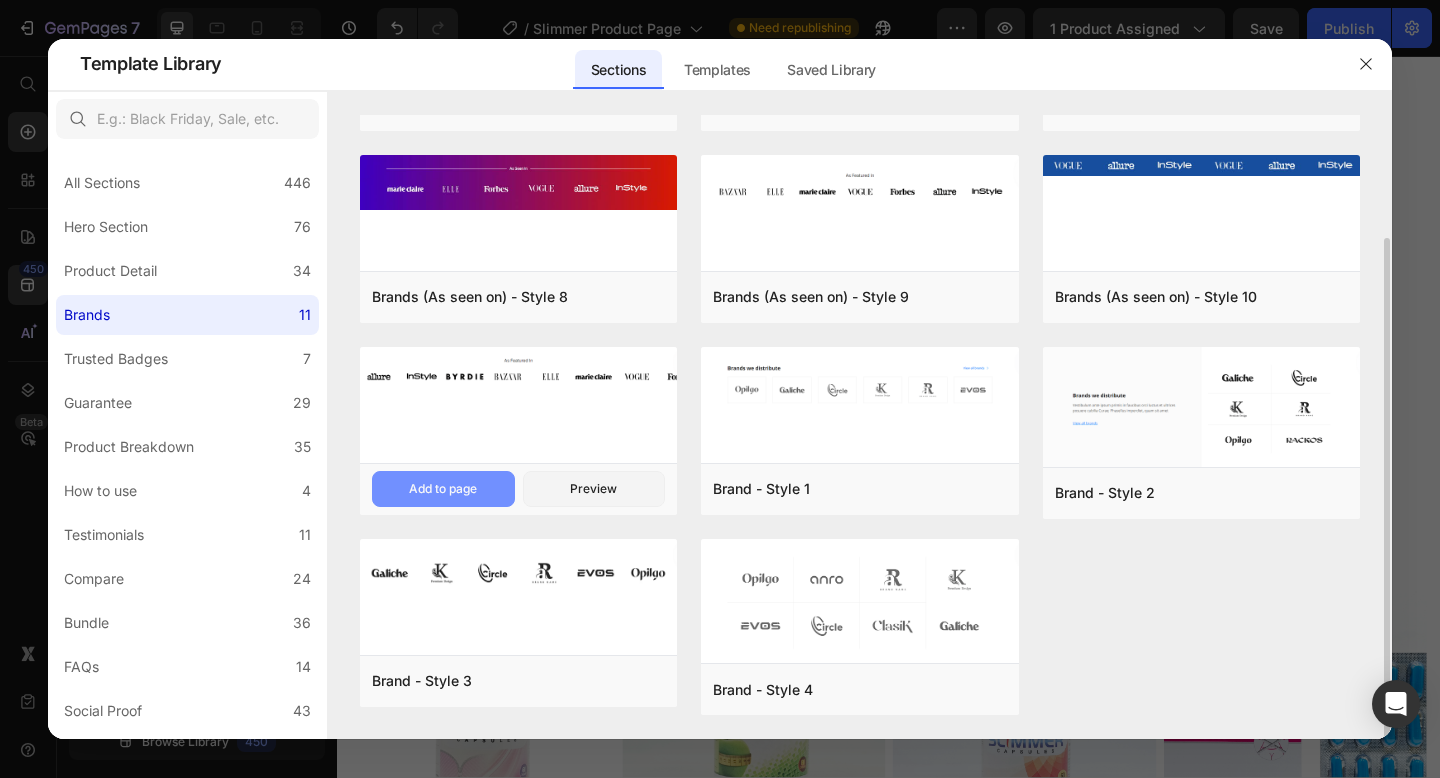 click on "Add to page" at bounding box center (443, 489) 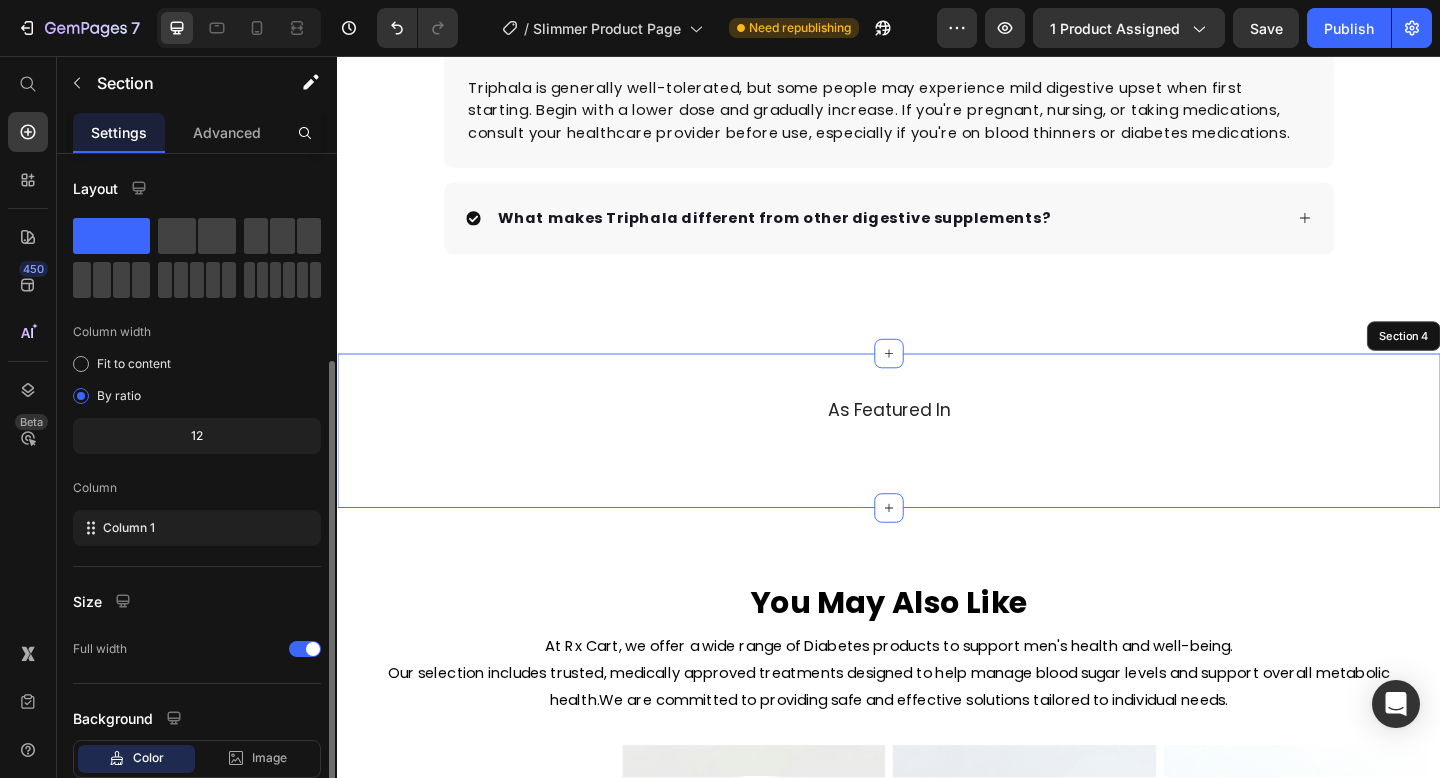 scroll, scrollTop: 112, scrollLeft: 0, axis: vertical 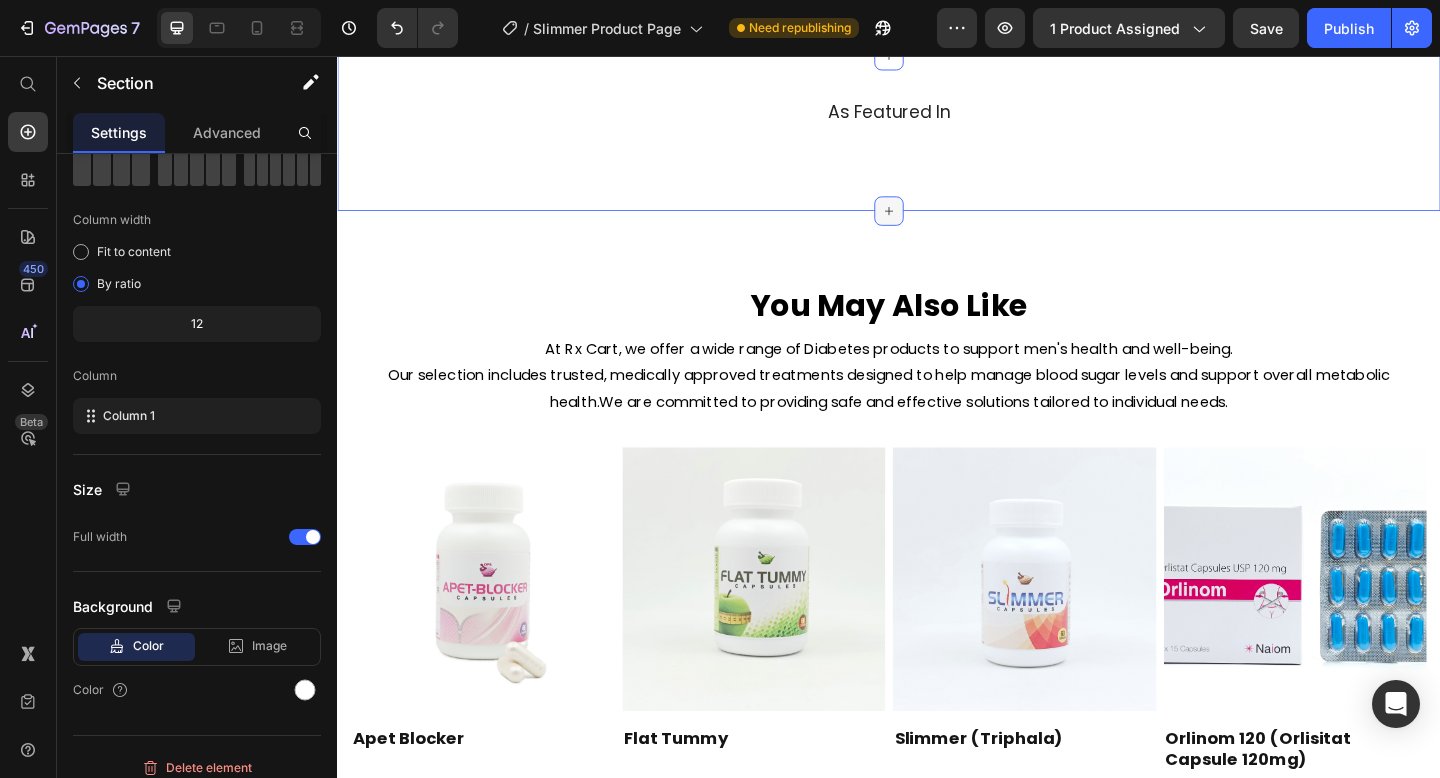 click 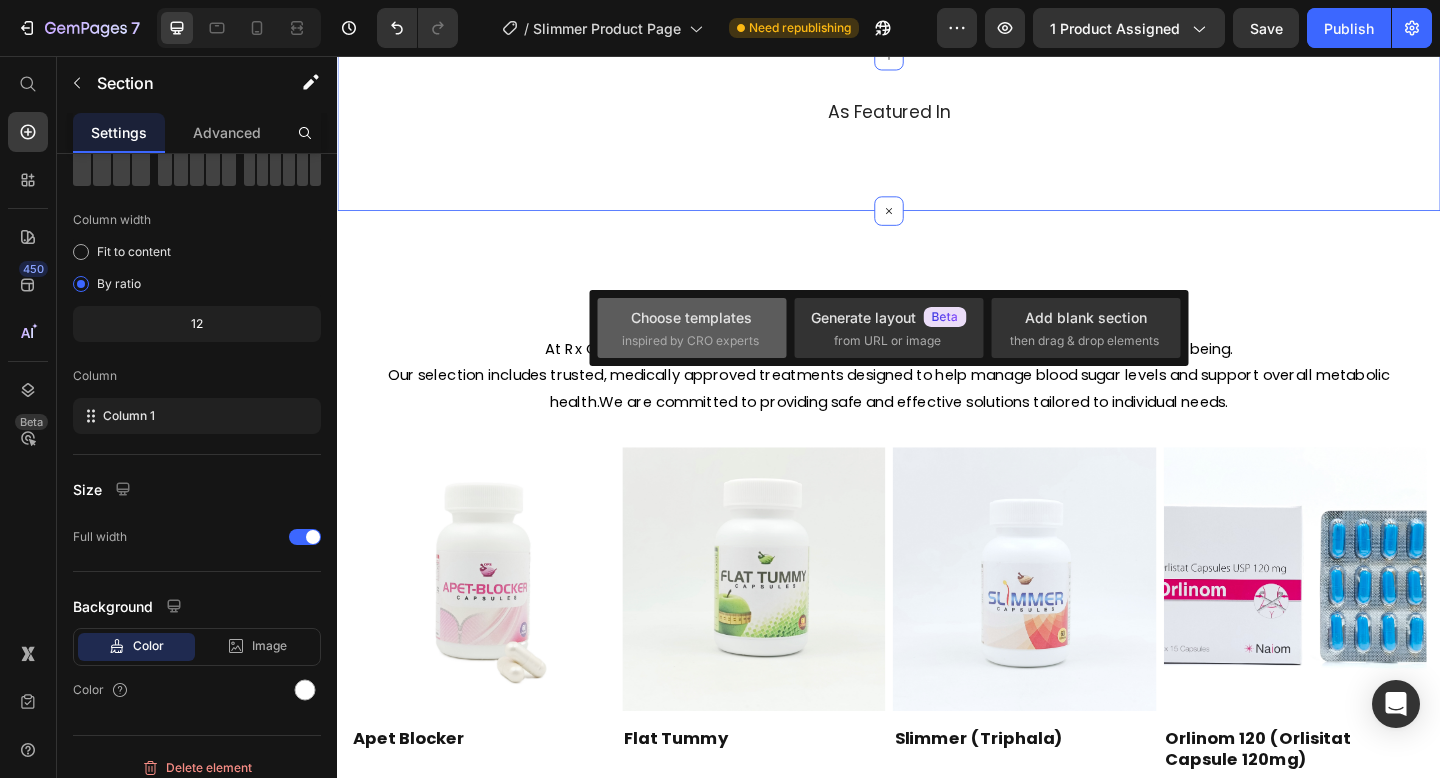 click on "inspired by CRO experts" at bounding box center (690, 341) 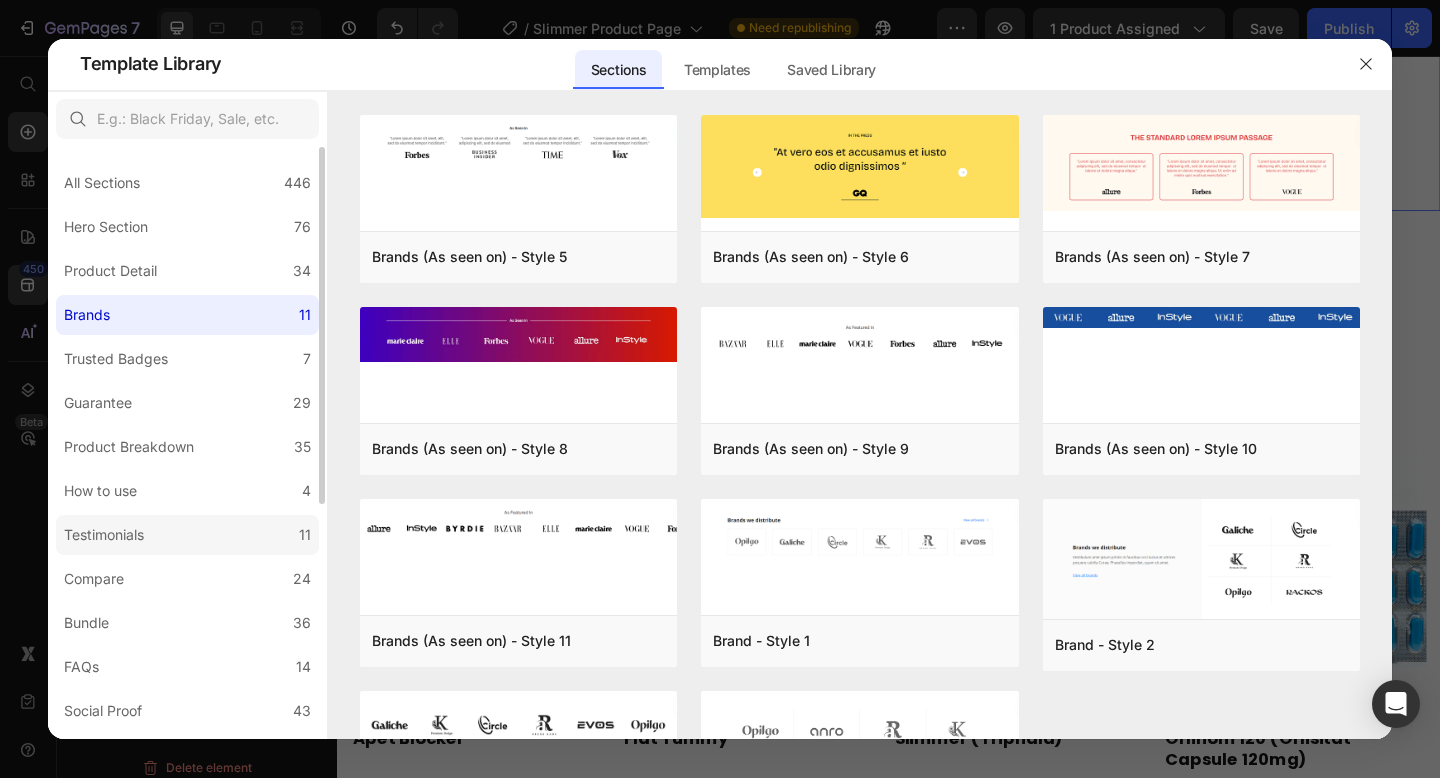 click on "Testimonials 11" 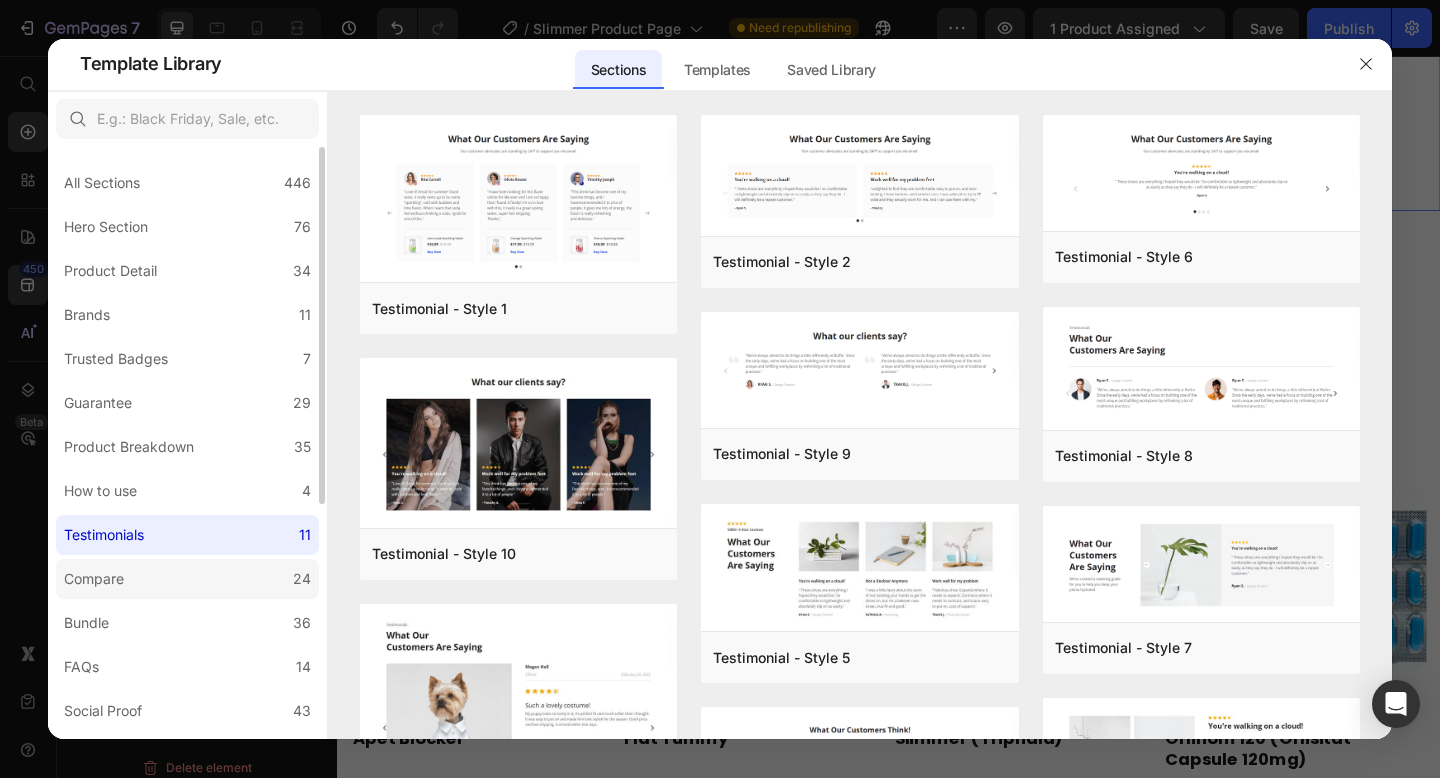 click on "Compare 24" 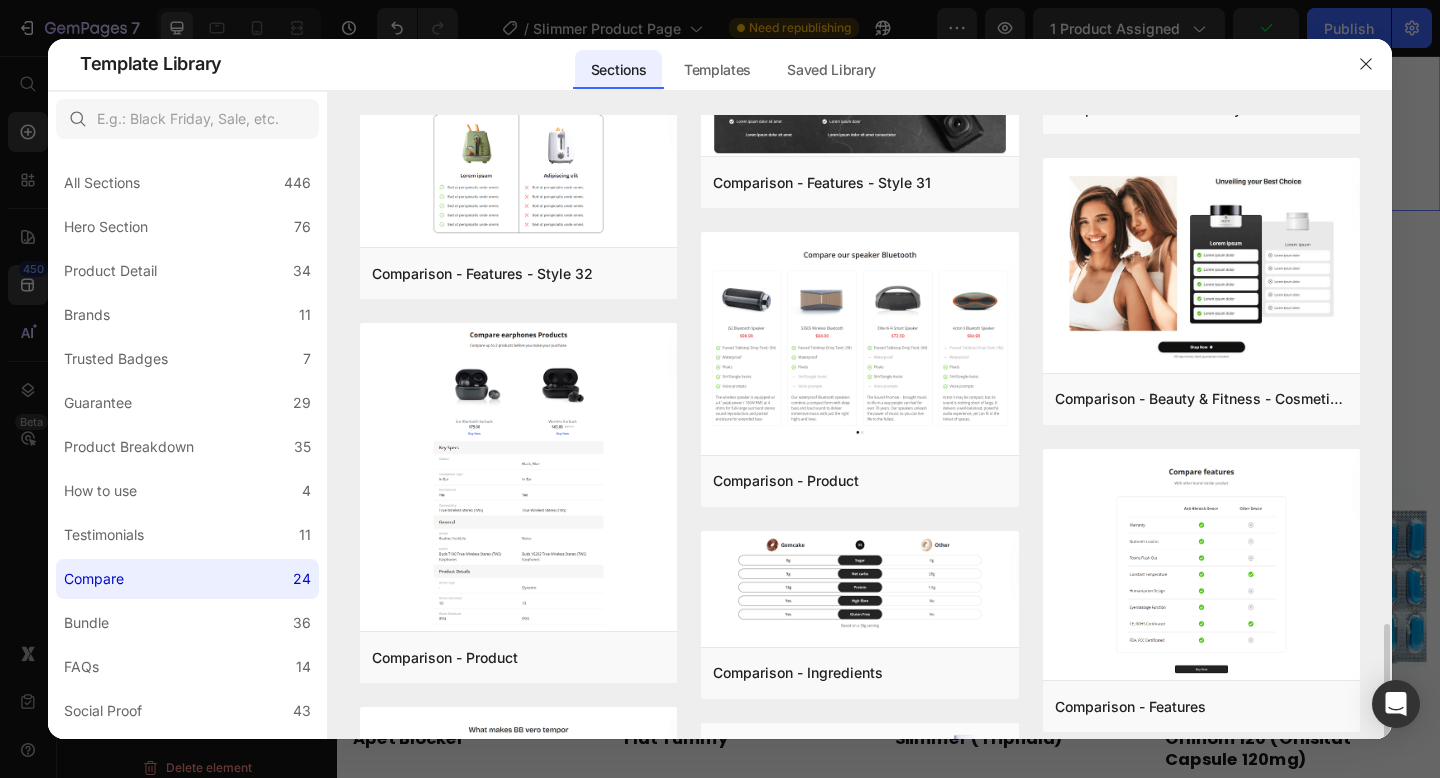 scroll, scrollTop: 1093, scrollLeft: 0, axis: vertical 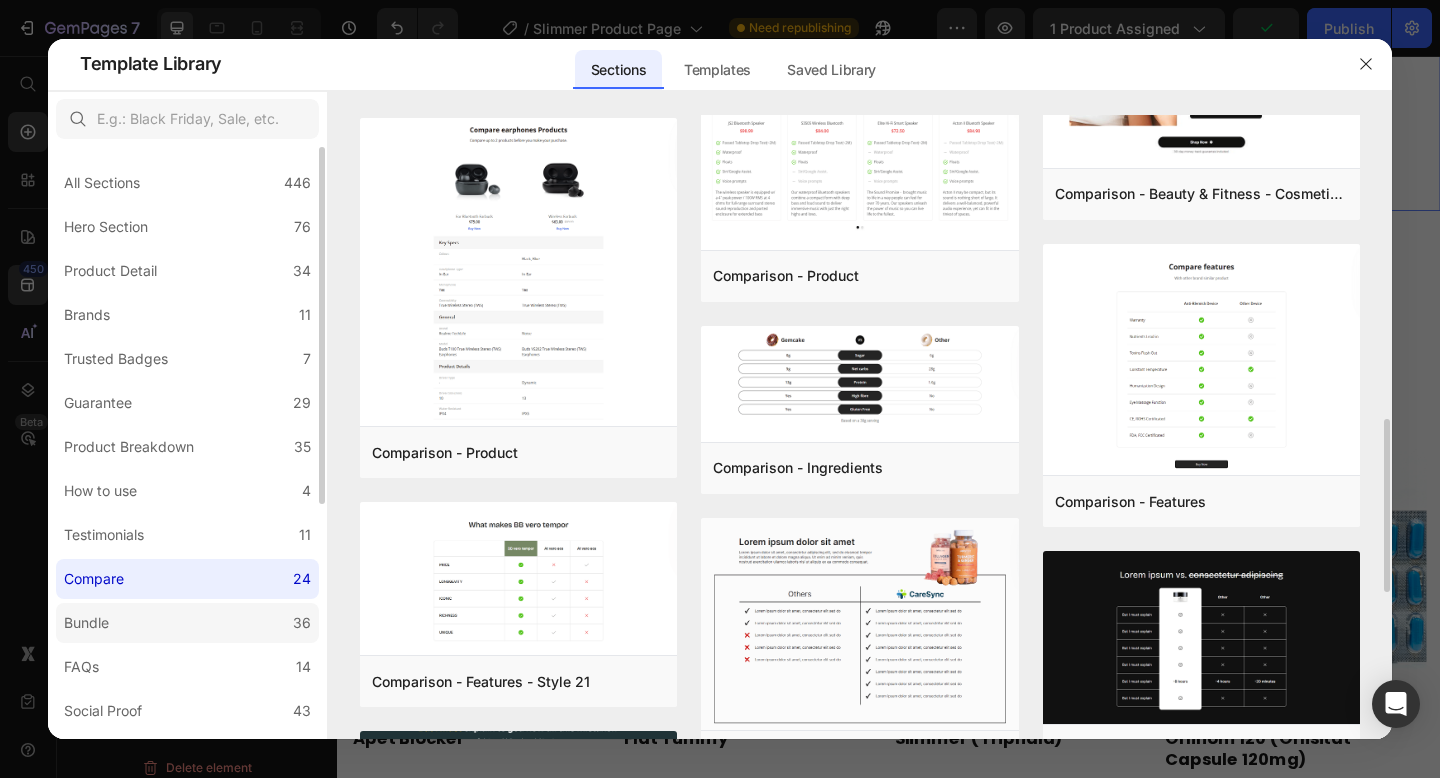 click on "Bundle 36" 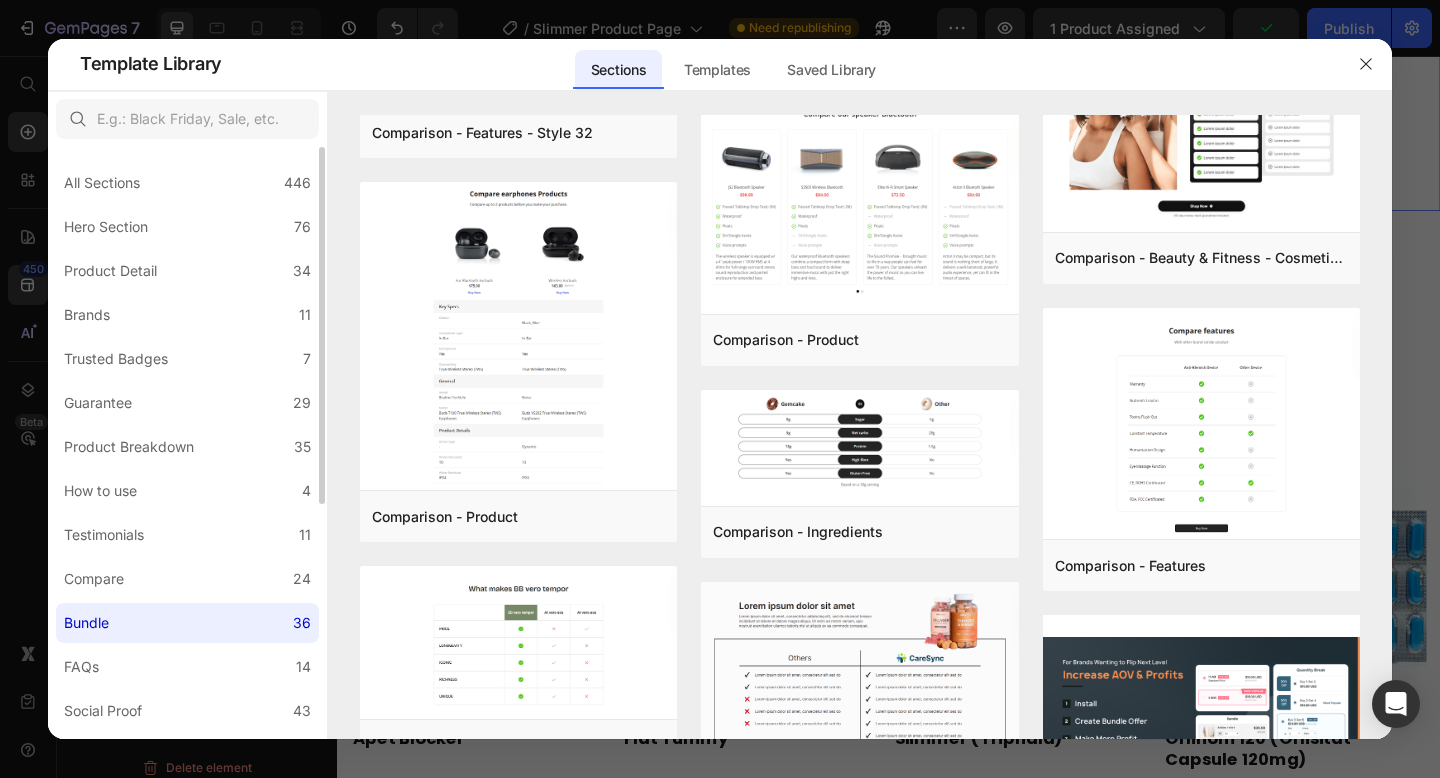 scroll, scrollTop: 0, scrollLeft: 0, axis: both 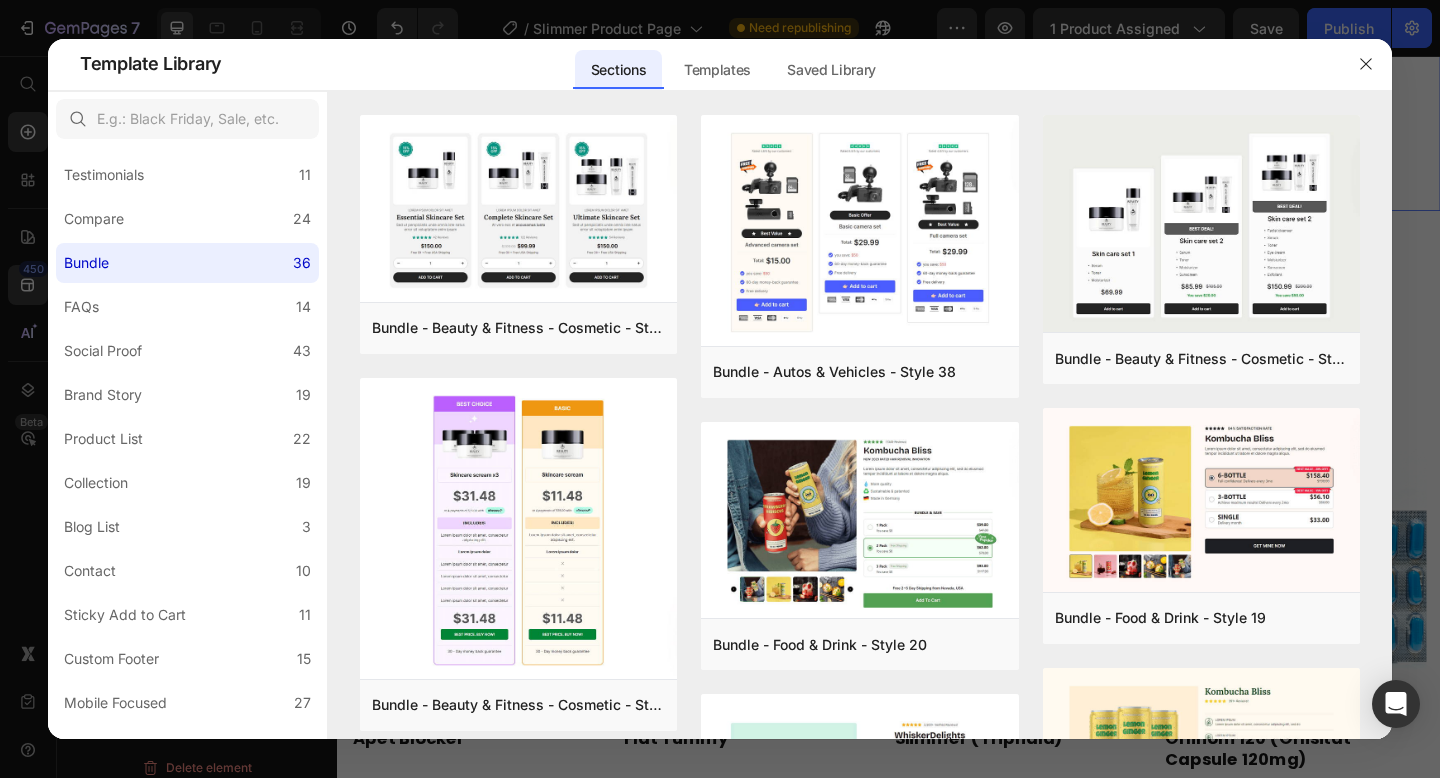 click at bounding box center (860, 103) 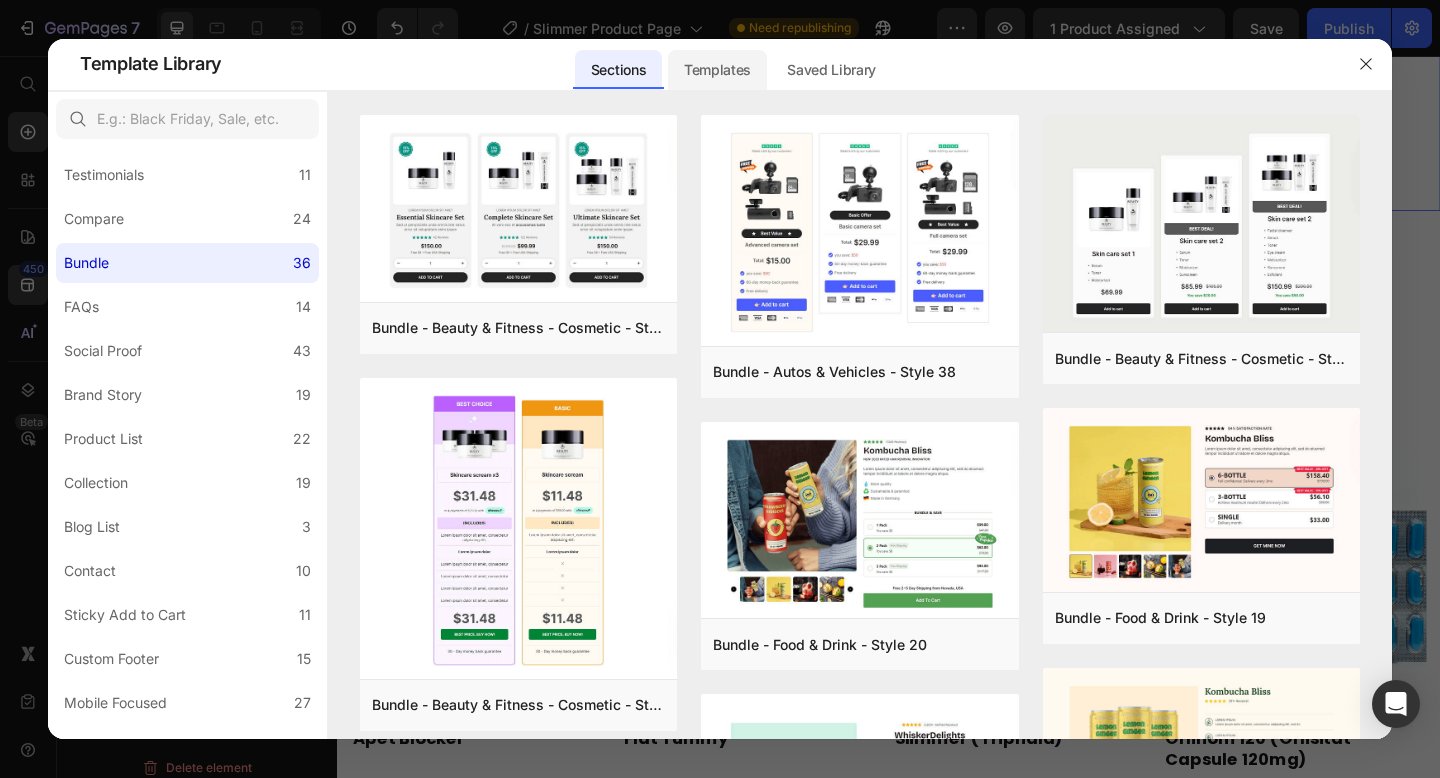 click on "Templates" 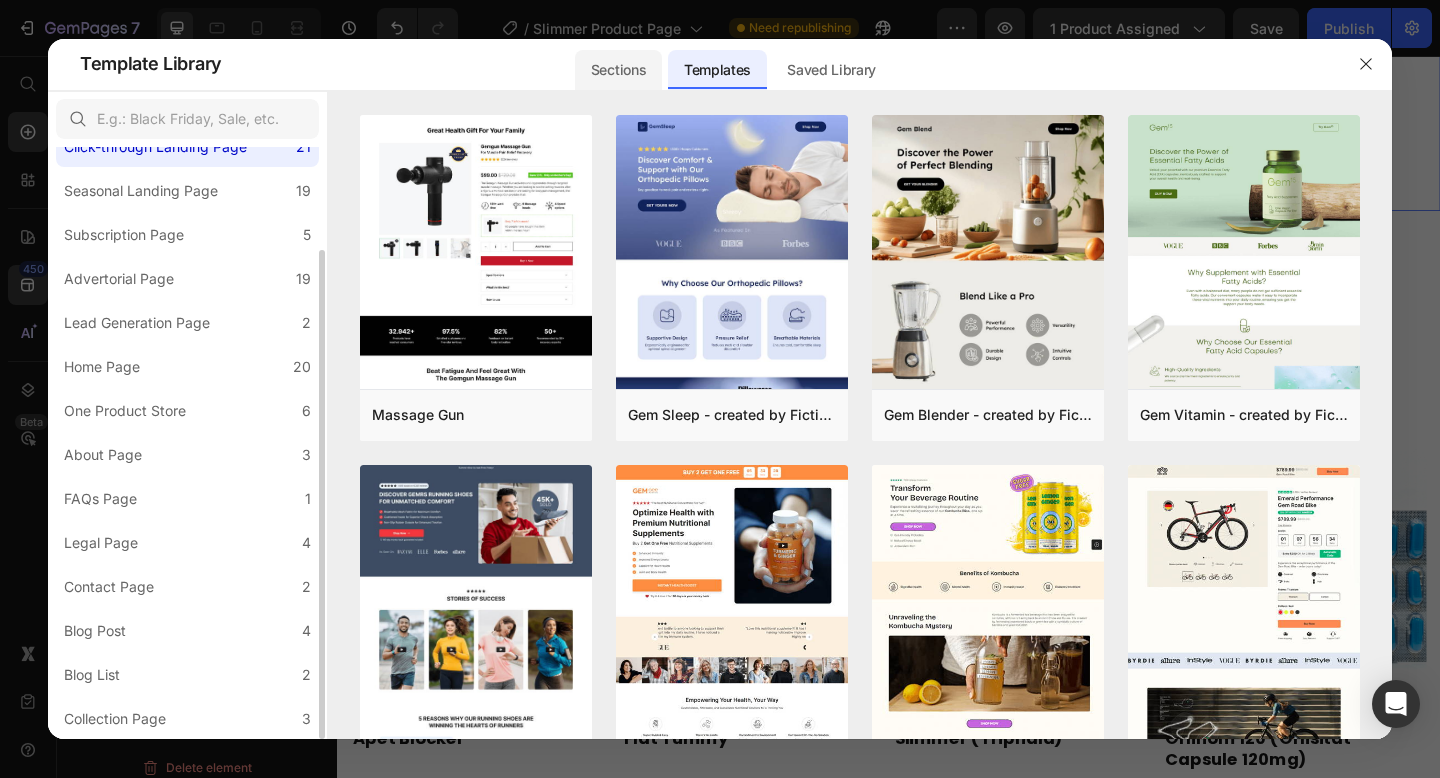scroll, scrollTop: 124, scrollLeft: 0, axis: vertical 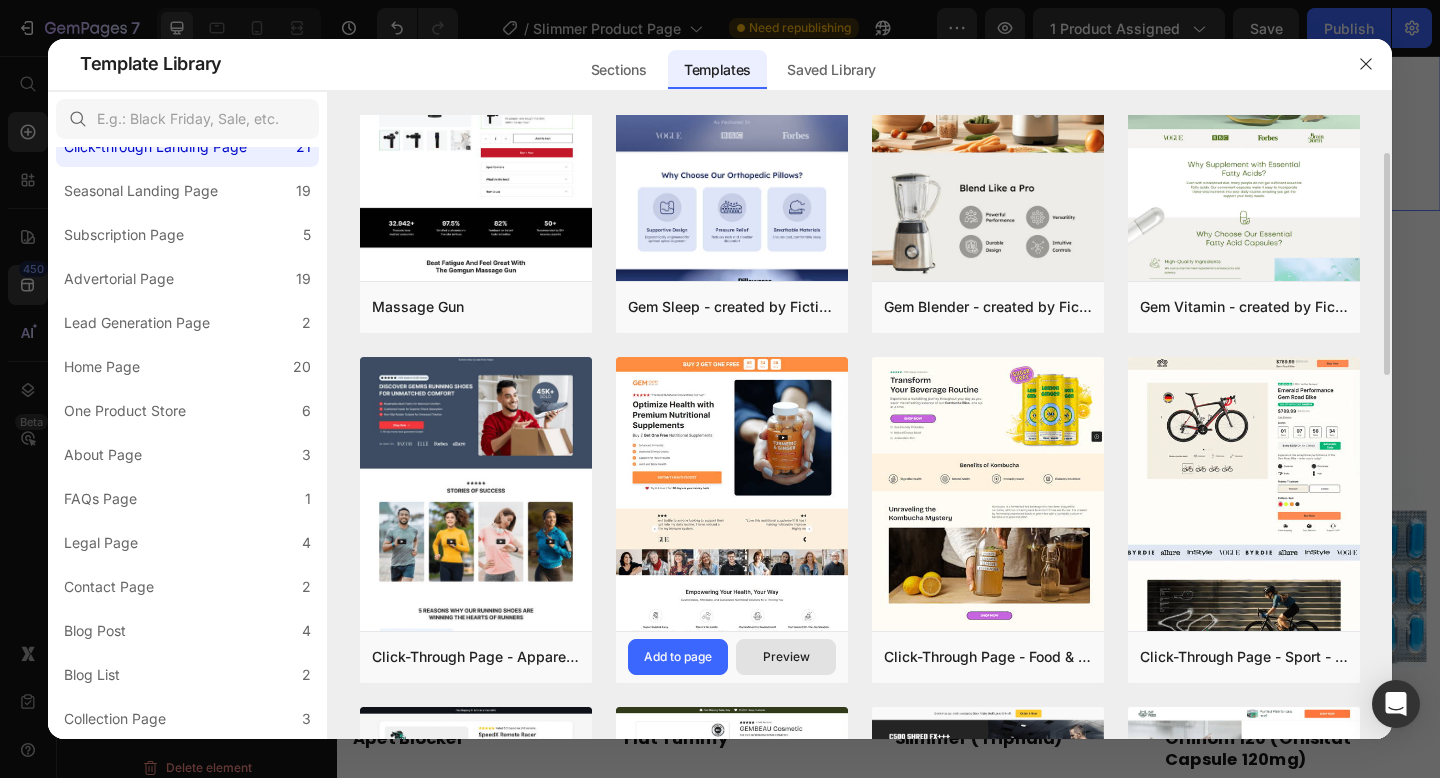 click on "Preview" at bounding box center (786, 657) 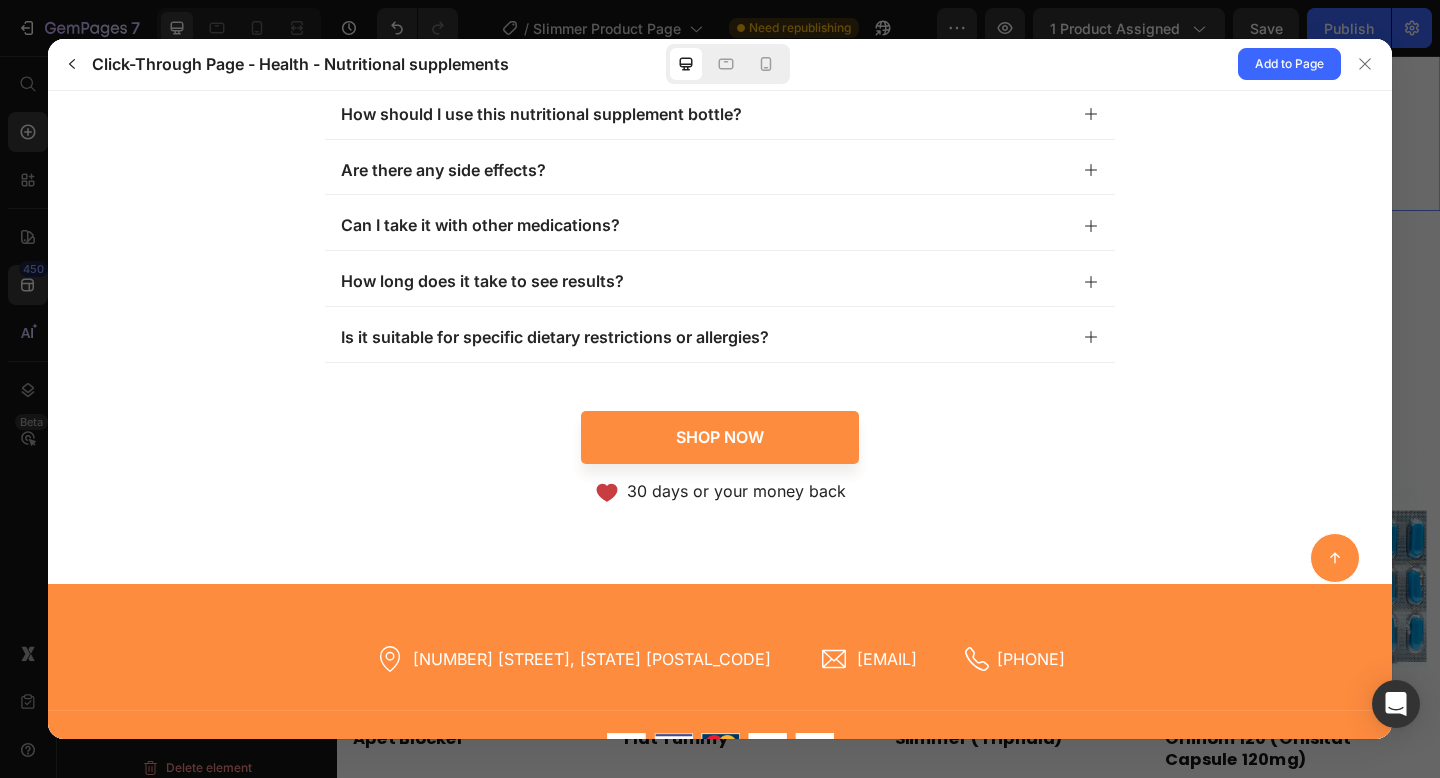 scroll, scrollTop: 8695, scrollLeft: 0, axis: vertical 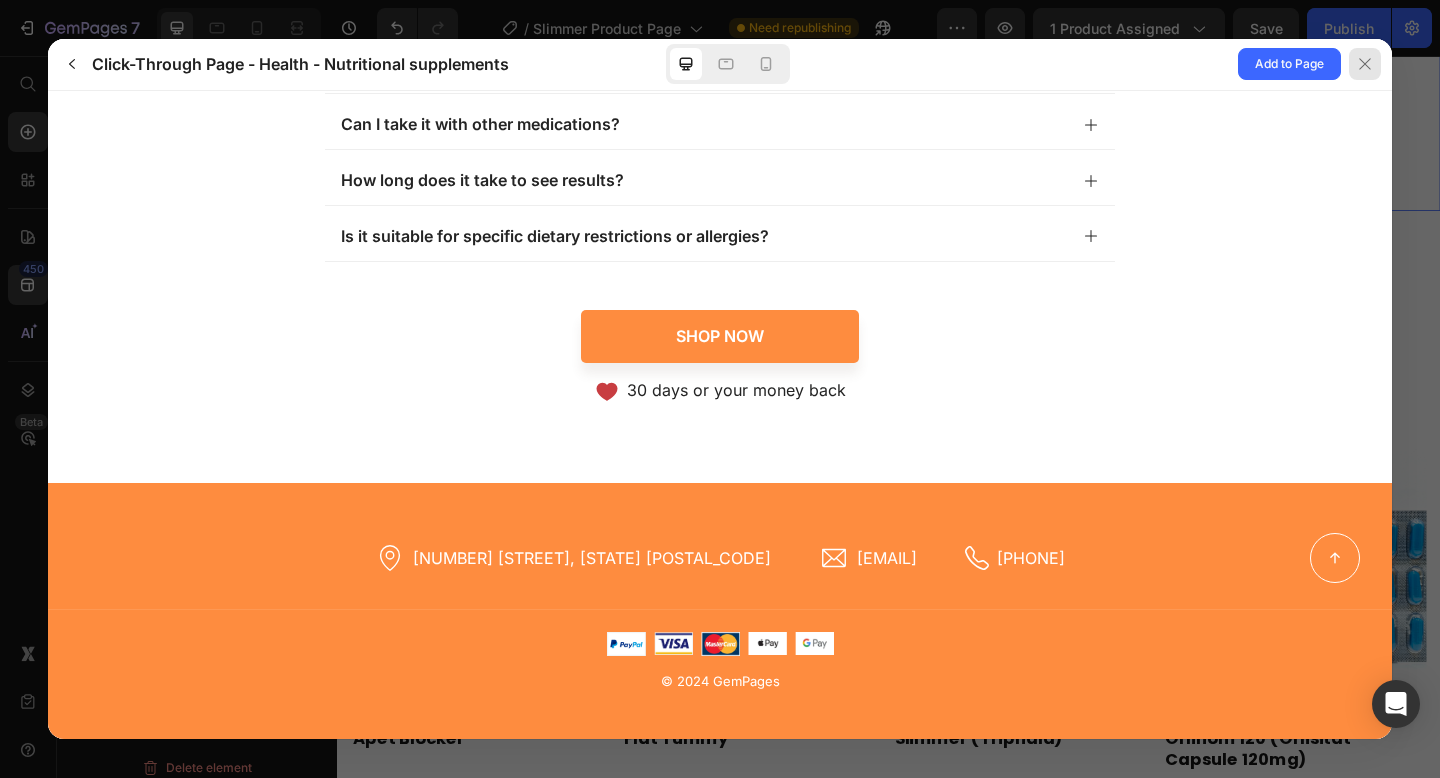 click 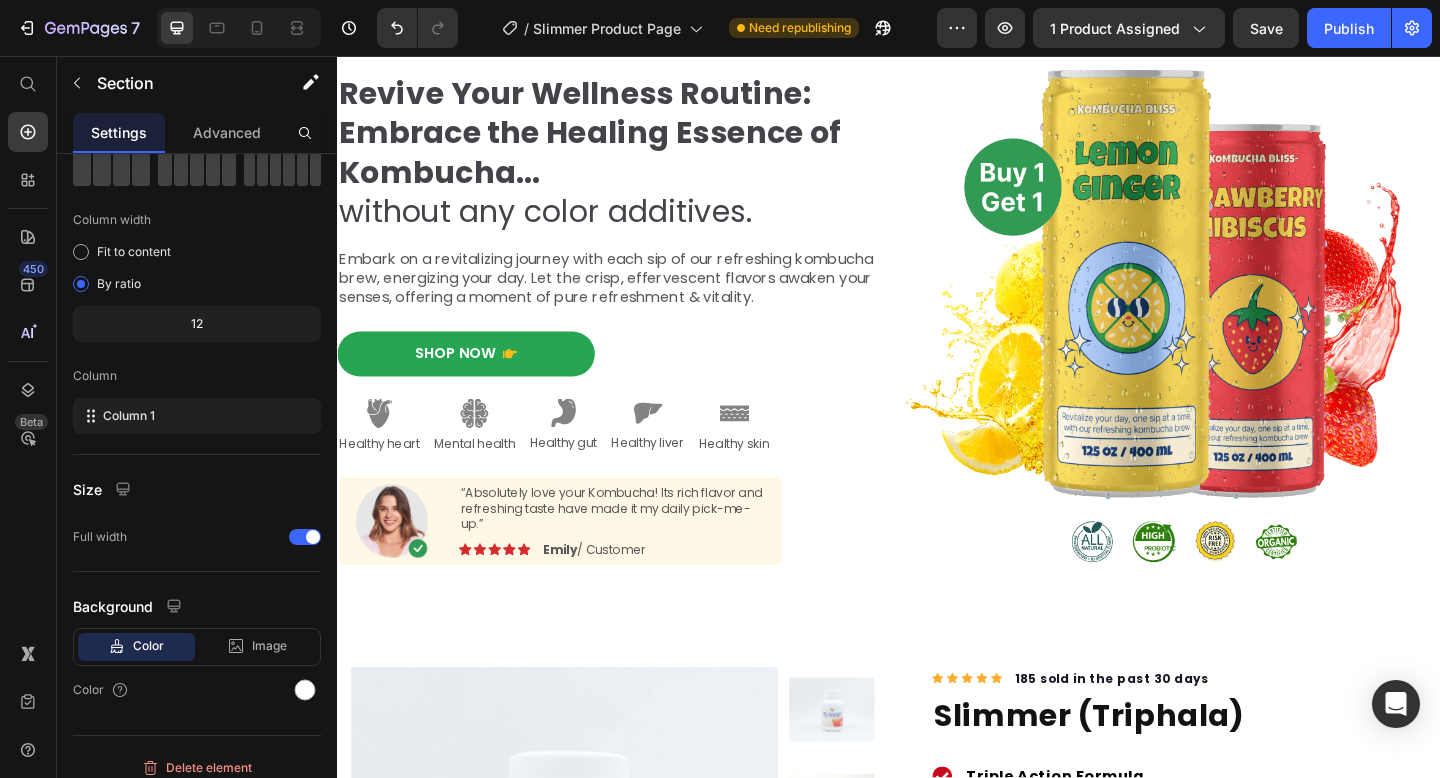 scroll, scrollTop: 0, scrollLeft: 0, axis: both 